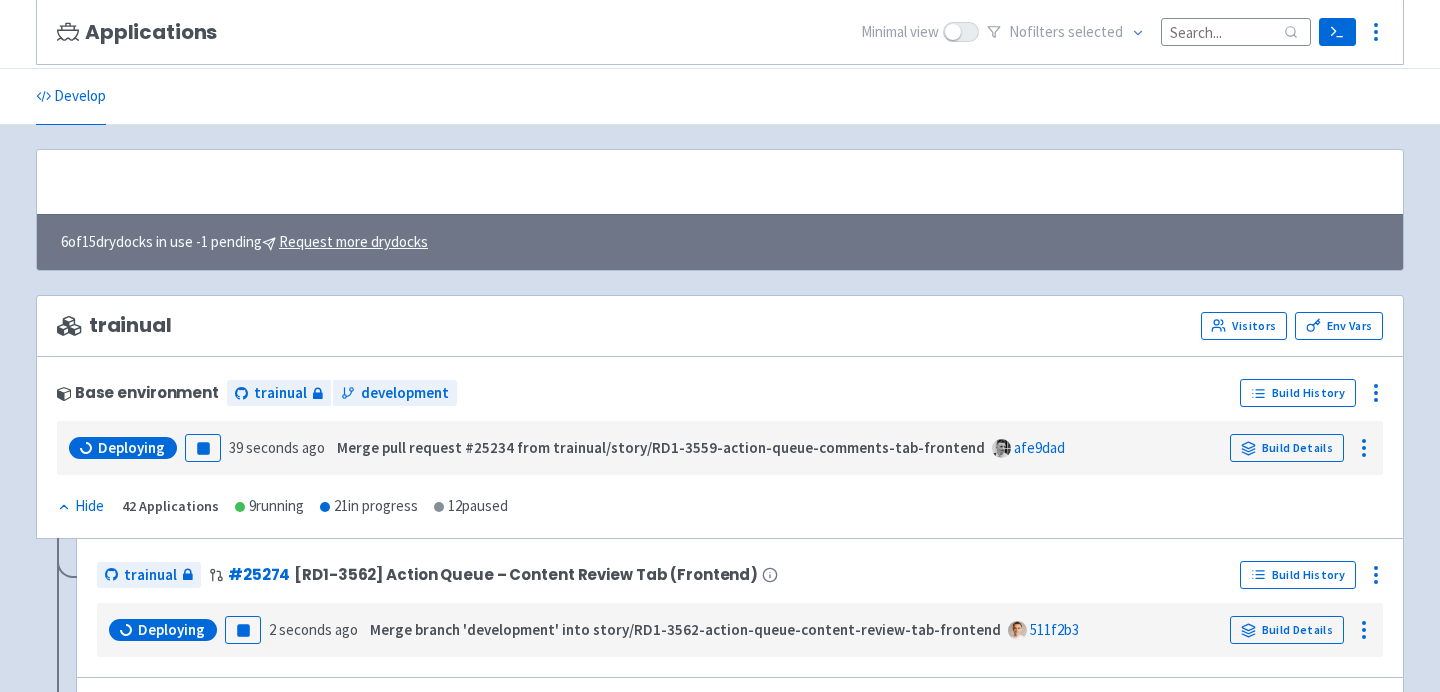 scroll, scrollTop: 201, scrollLeft: 0, axis: vertical 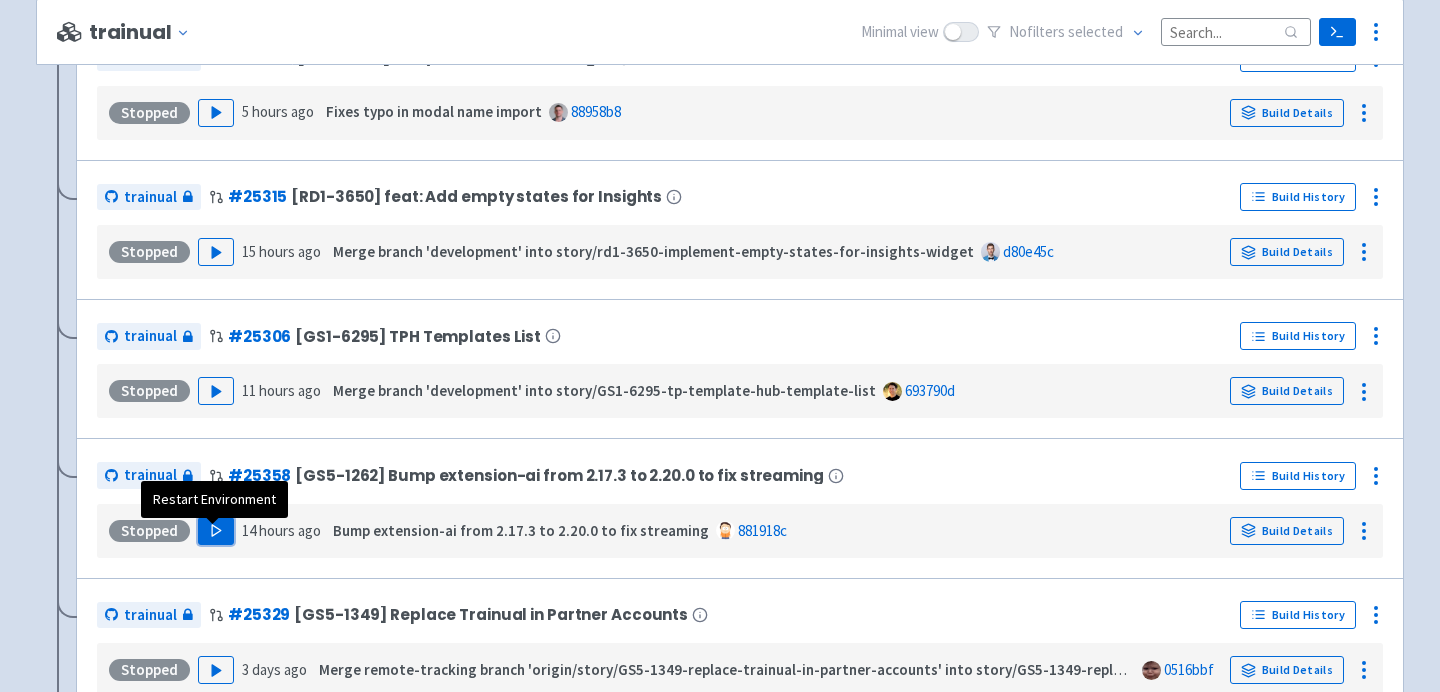 click 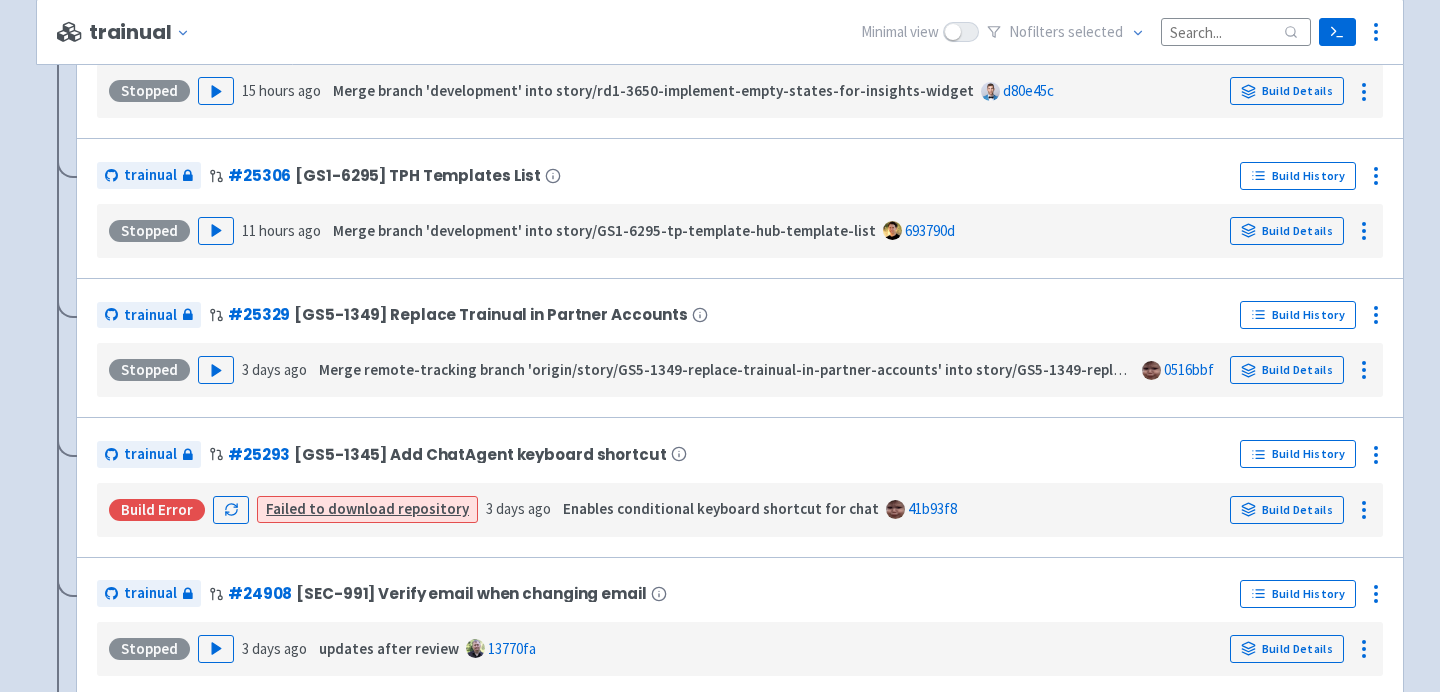 scroll, scrollTop: 2212, scrollLeft: 0, axis: vertical 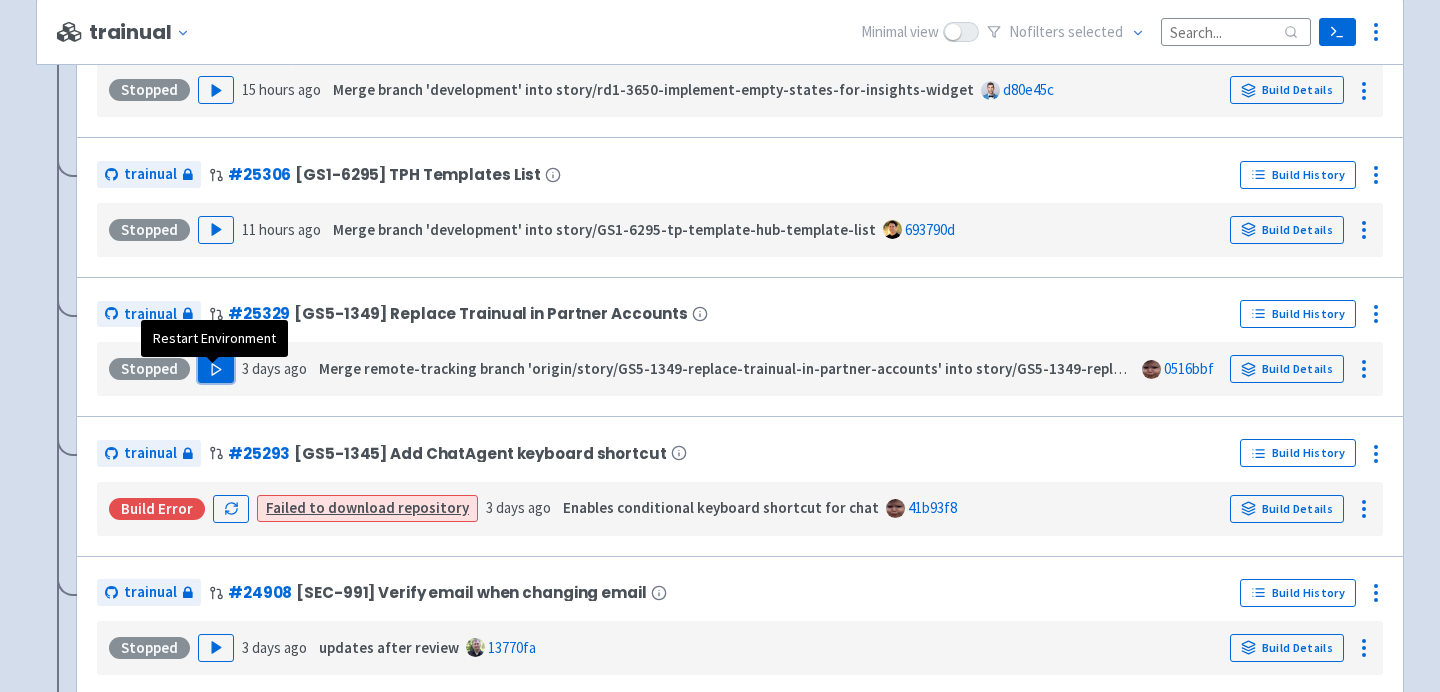 click 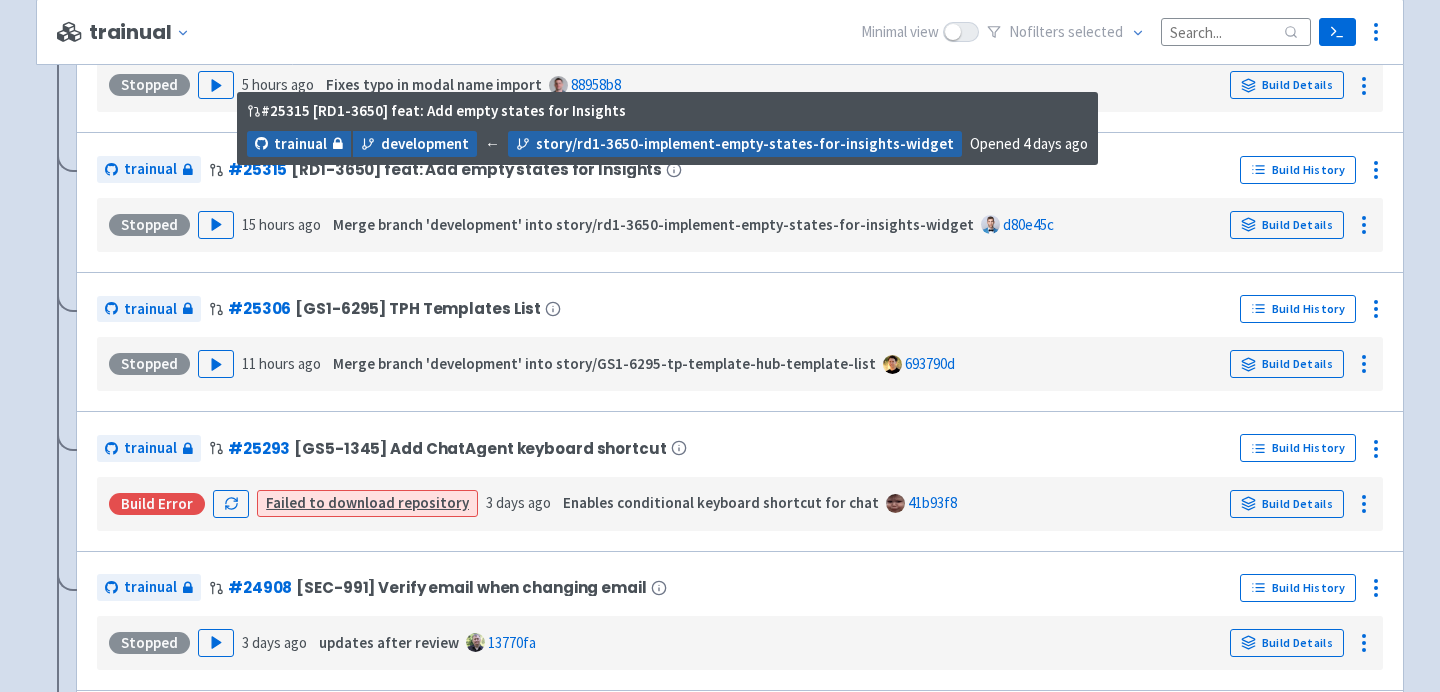 scroll, scrollTop: 2220, scrollLeft: 0, axis: vertical 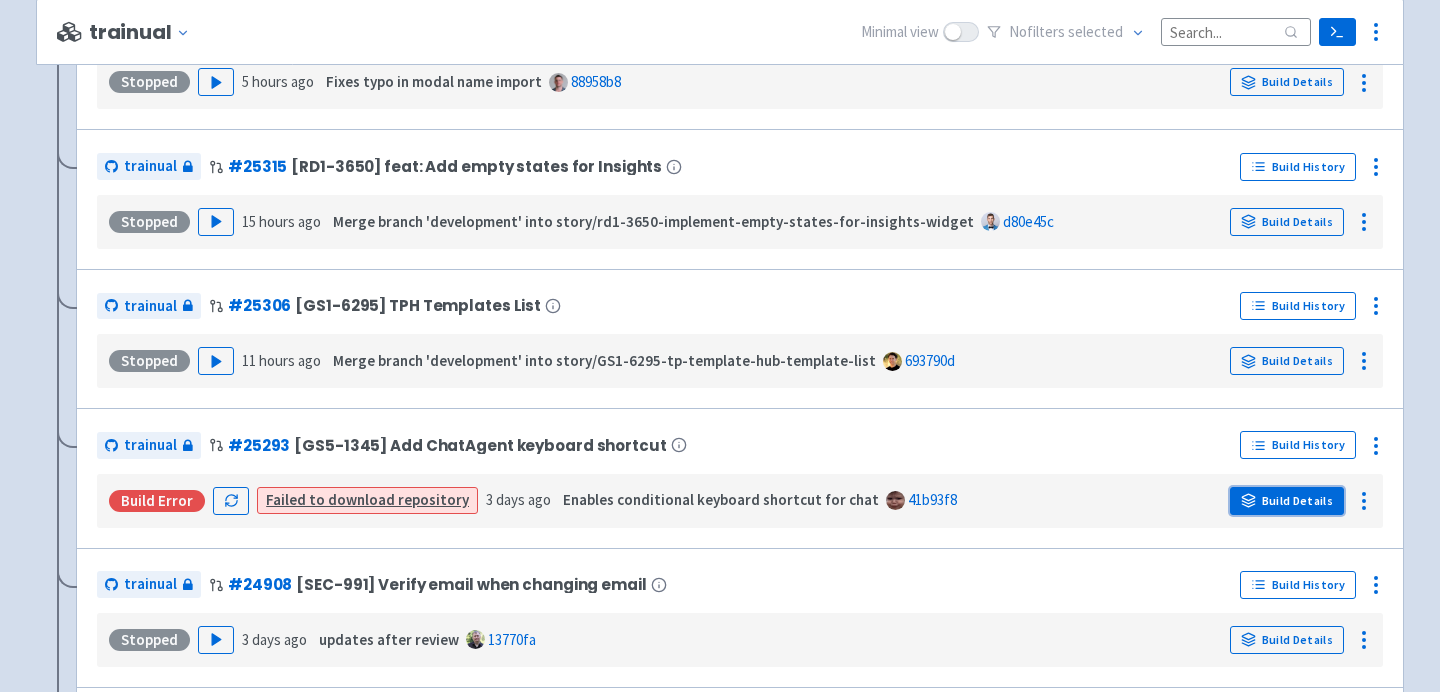click on "Build Details" at bounding box center (1287, 501) 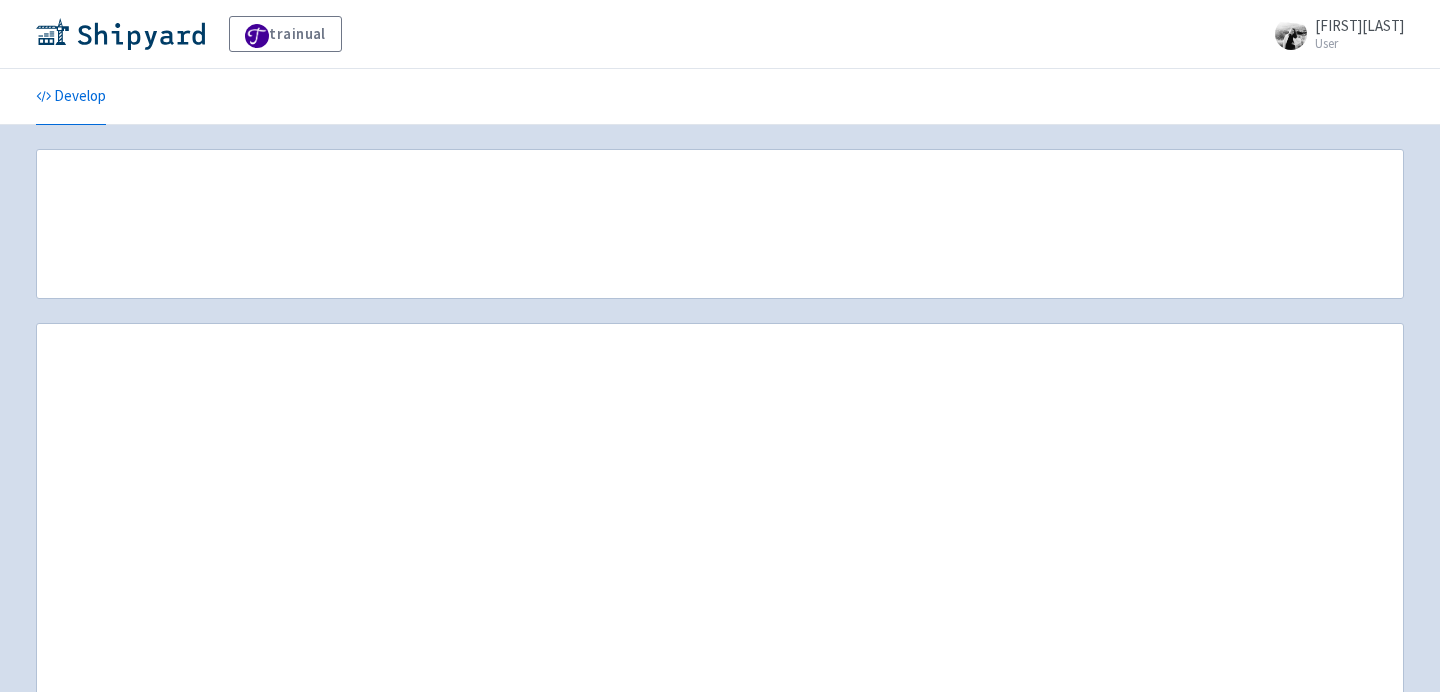 scroll, scrollTop: 0, scrollLeft: 0, axis: both 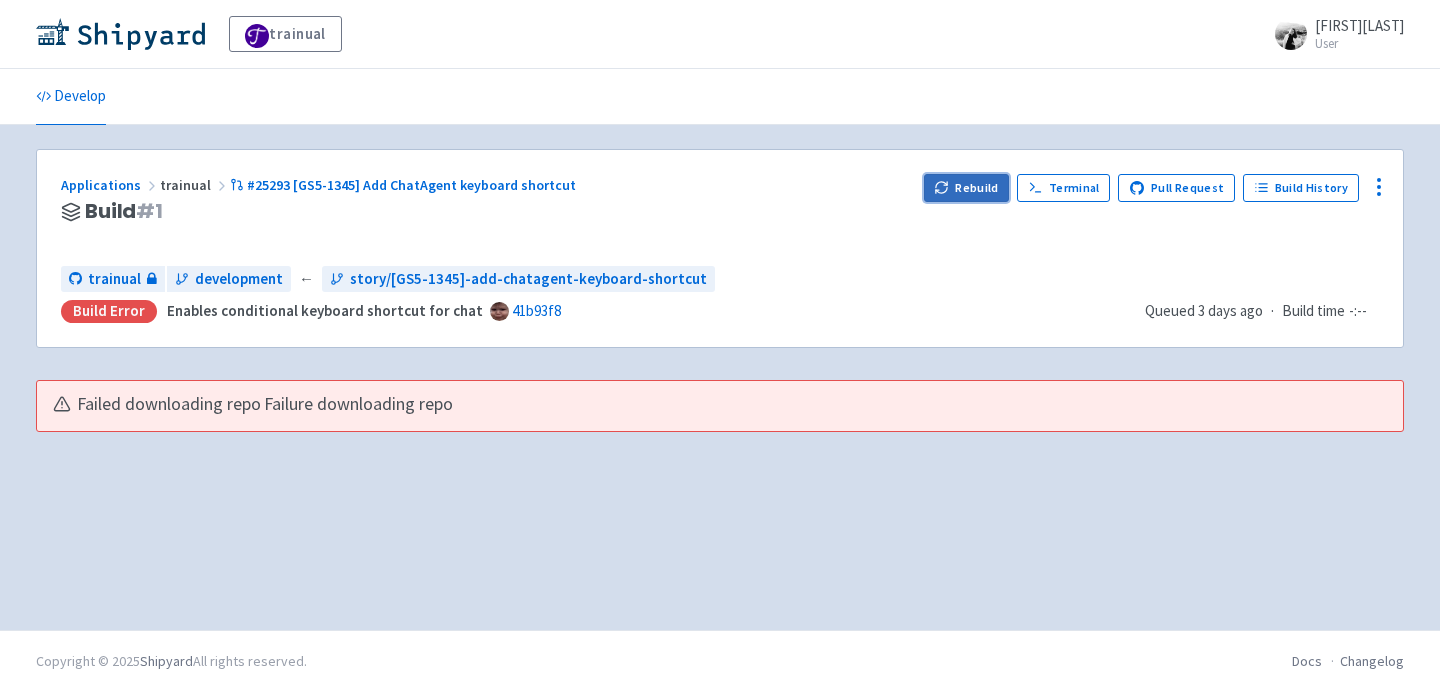 click 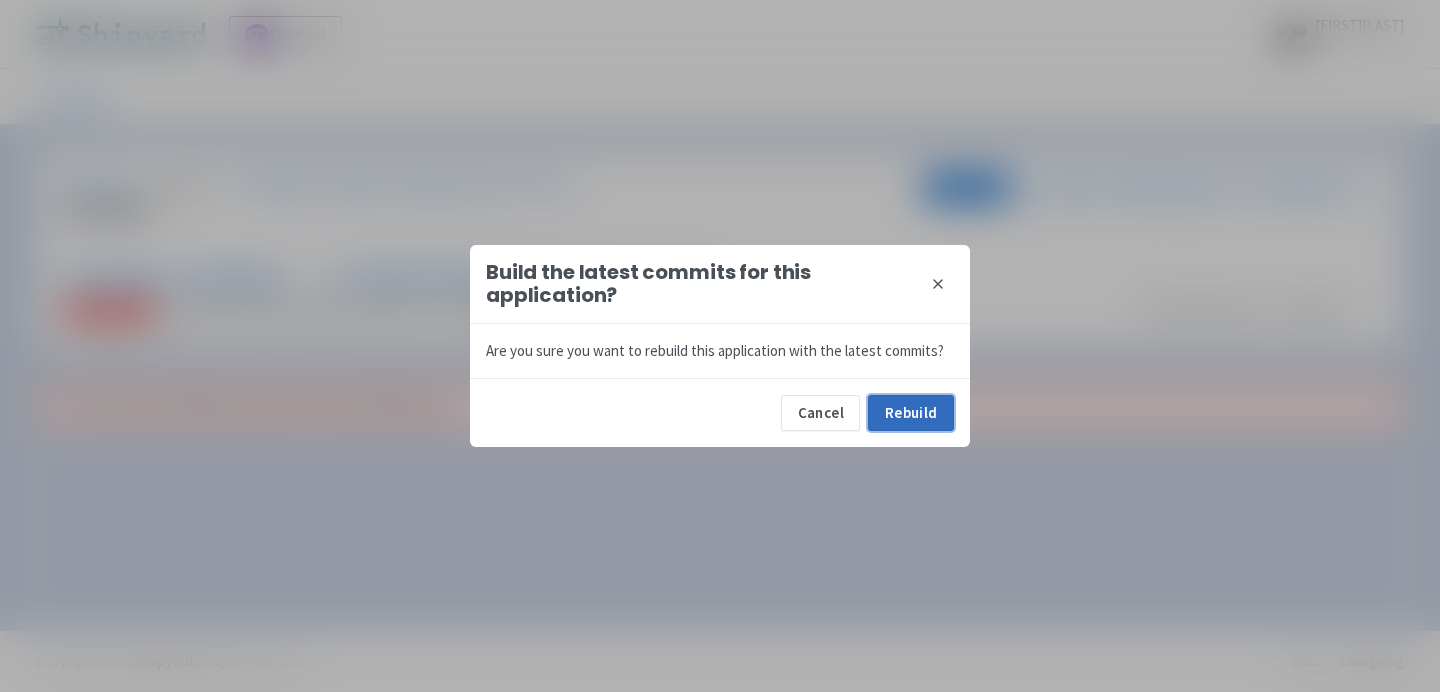 click on "Rebuild" at bounding box center [911, 413] 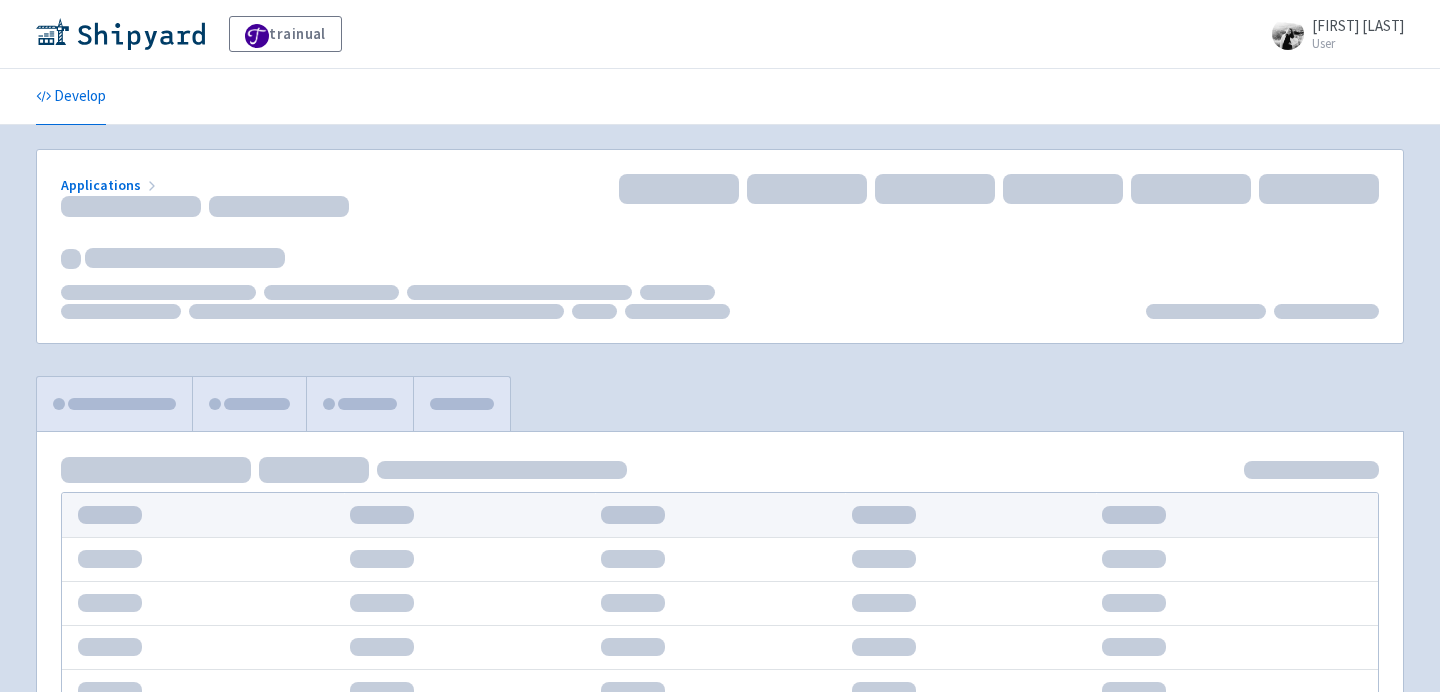 scroll, scrollTop: 0, scrollLeft: 0, axis: both 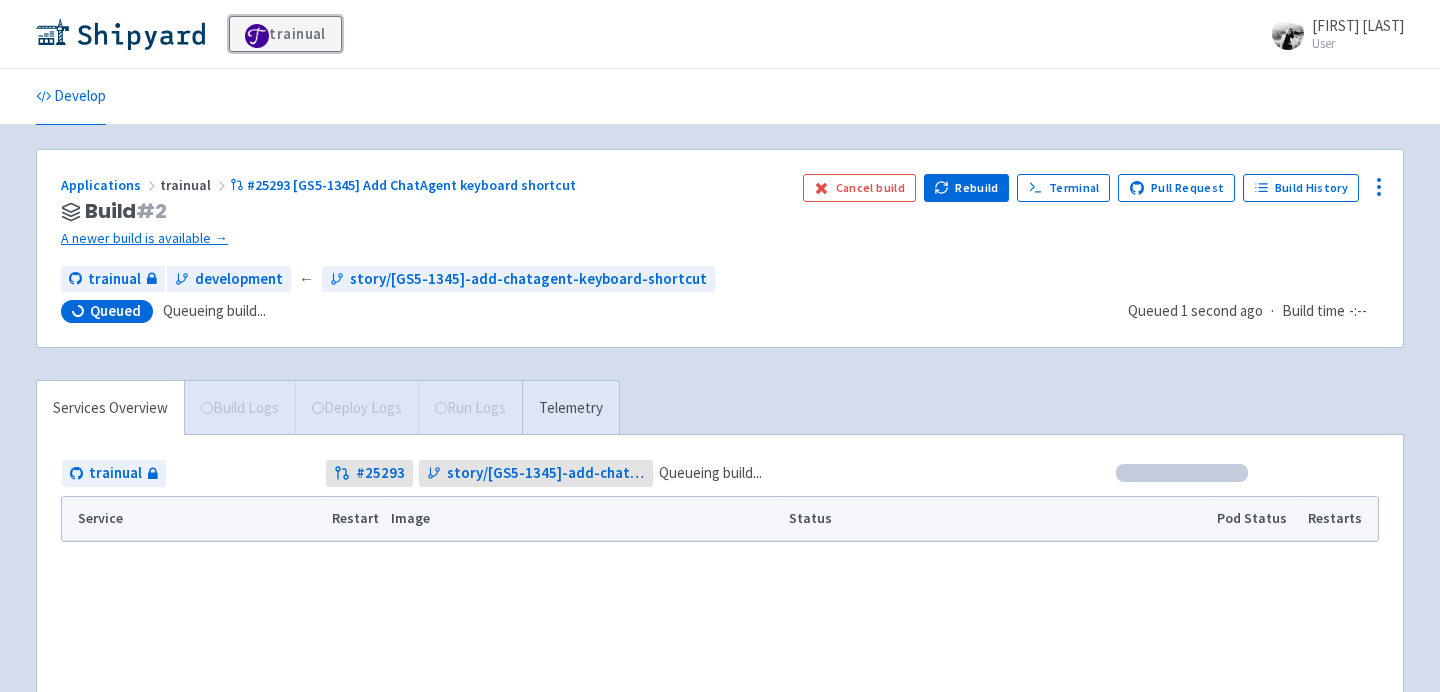 click on "trainual" at bounding box center (285, 34) 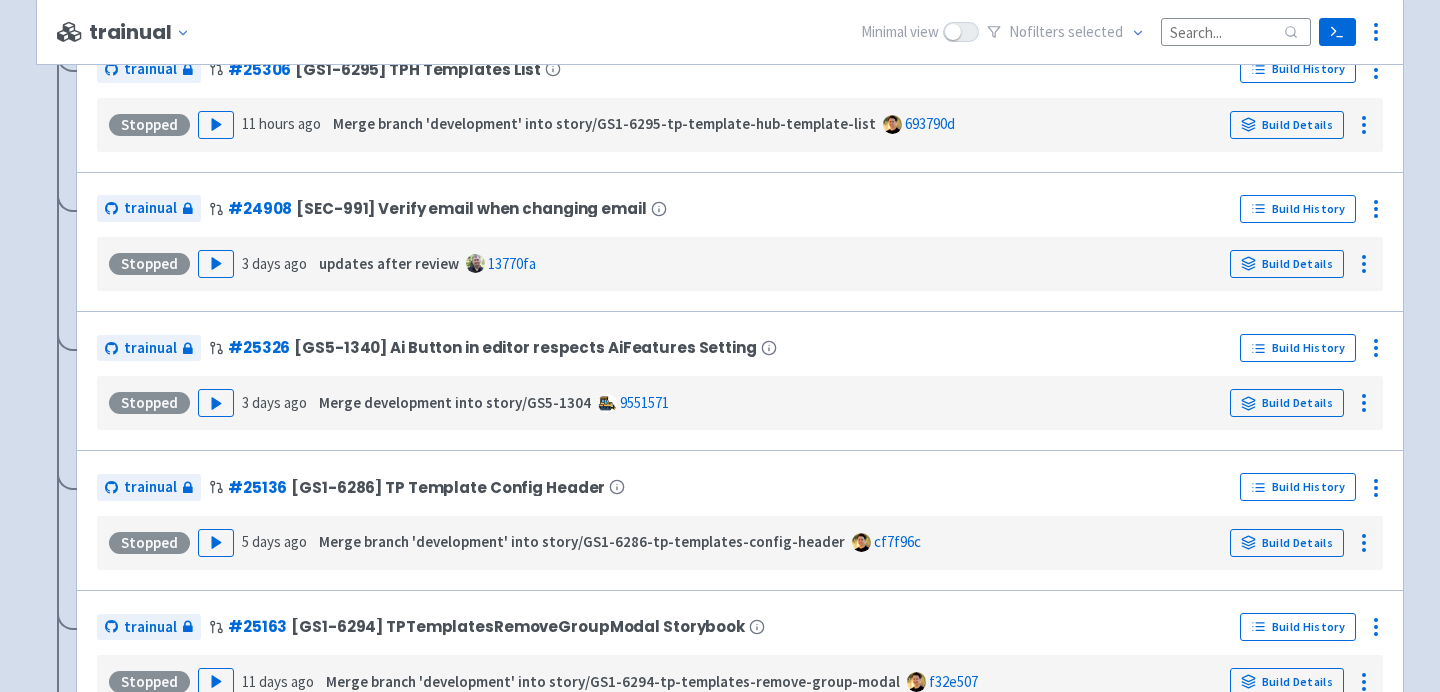 scroll, scrollTop: 2595, scrollLeft: 0, axis: vertical 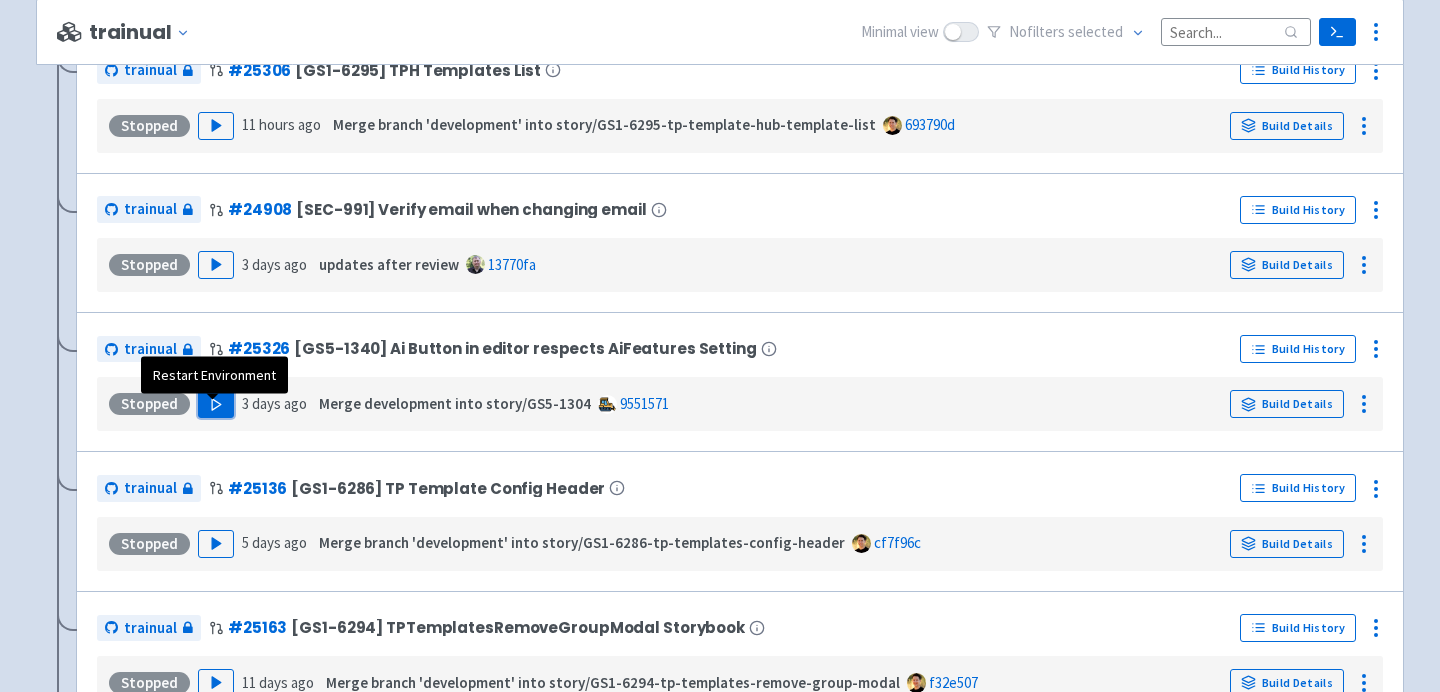click 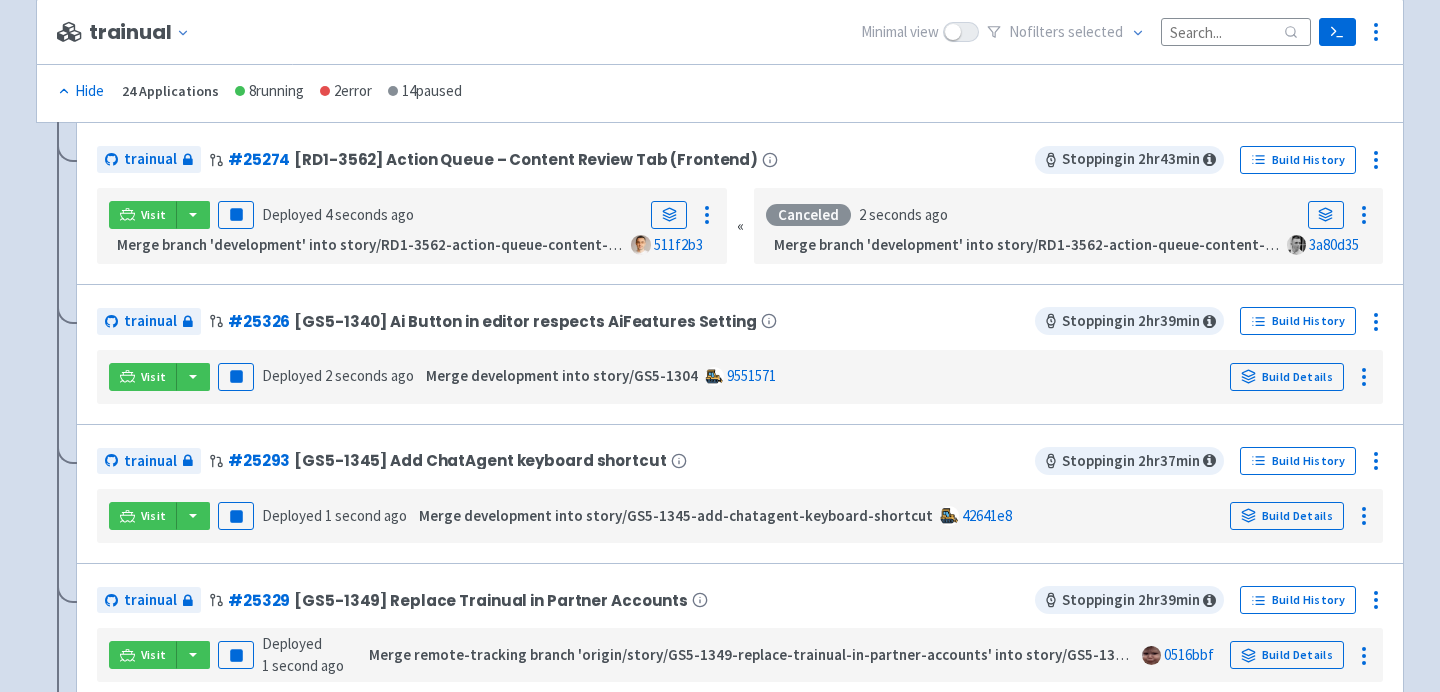 scroll, scrollTop: 441, scrollLeft: 0, axis: vertical 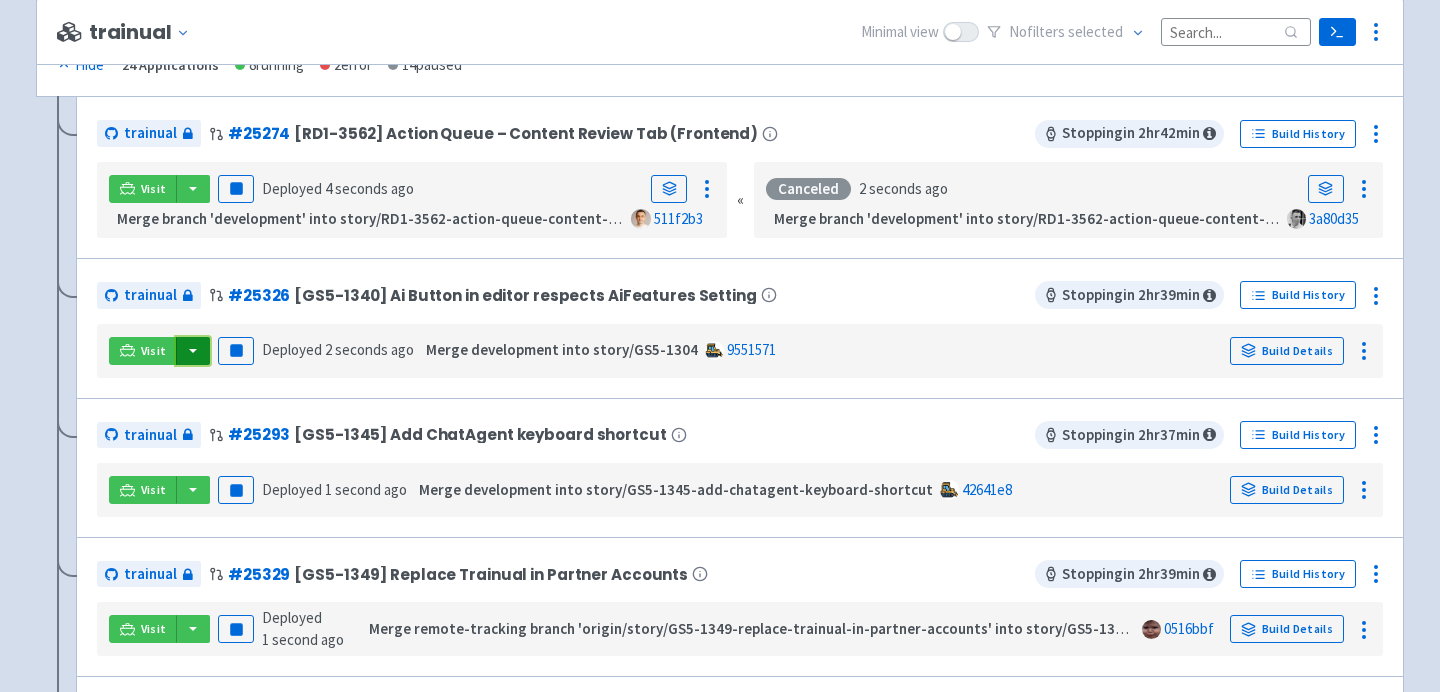 click at bounding box center [193, 351] 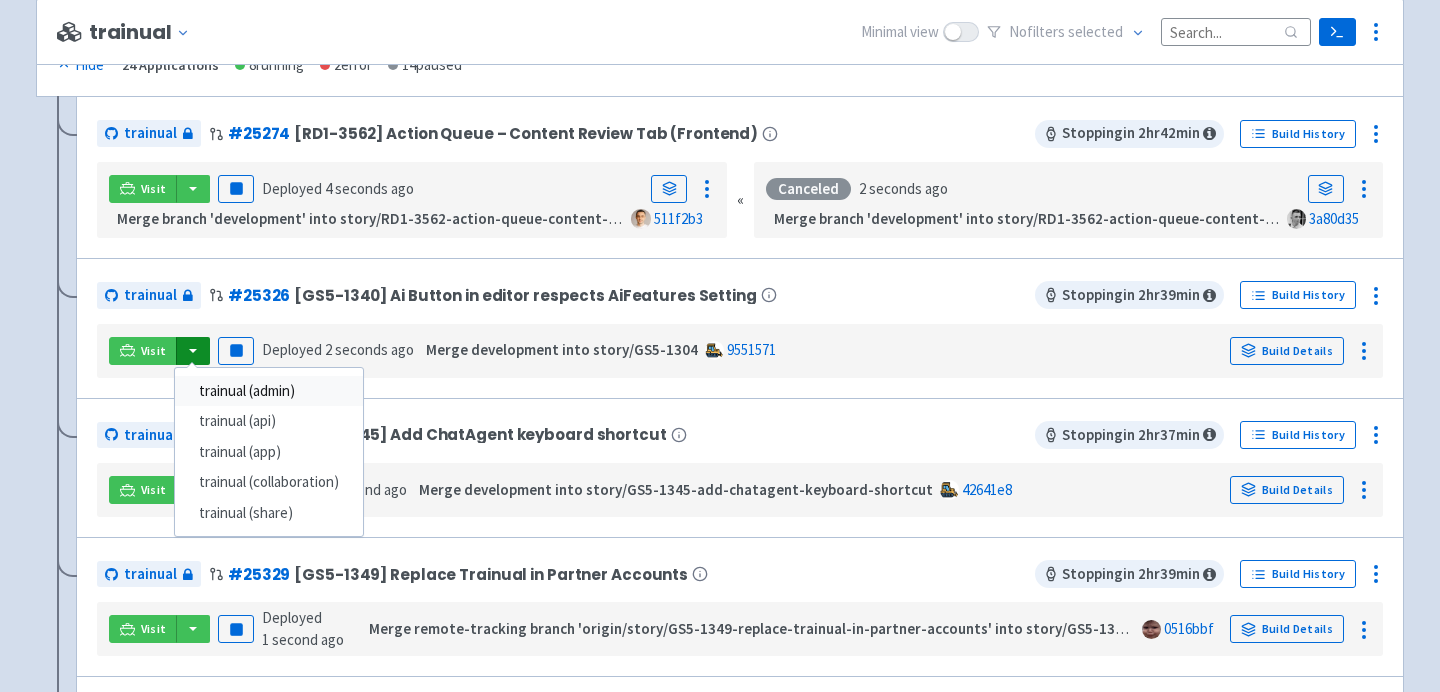click on "trainual (admin)" at bounding box center (269, 391) 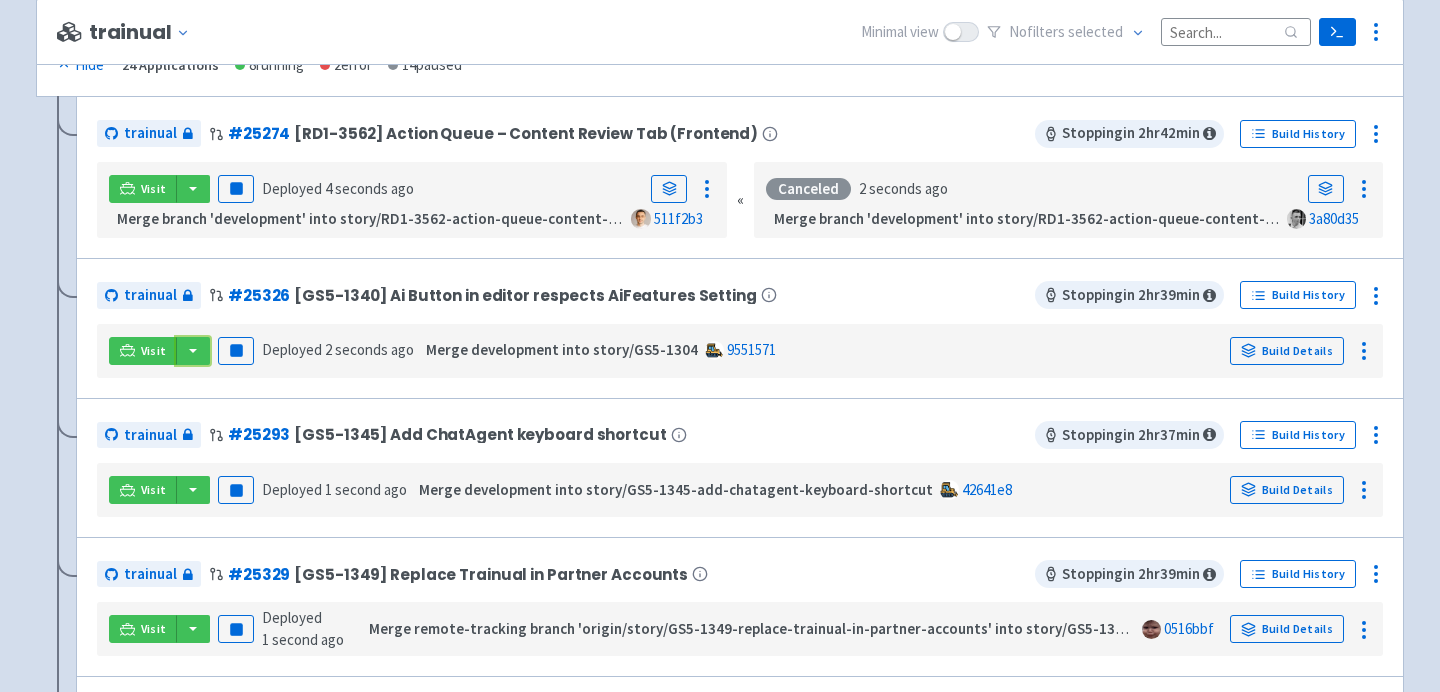 scroll, scrollTop: 0, scrollLeft: 0, axis: both 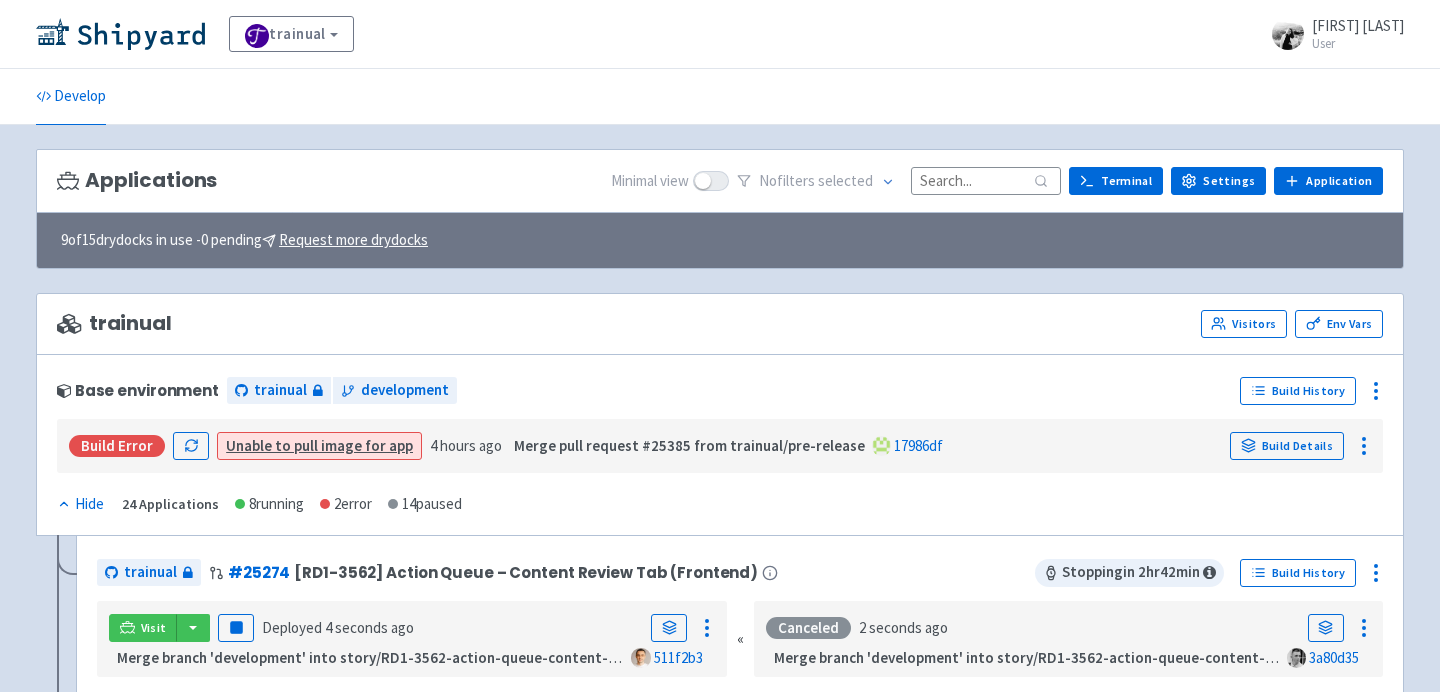 click on "VictoriaPrykhodko
User" at bounding box center (1332, 34) 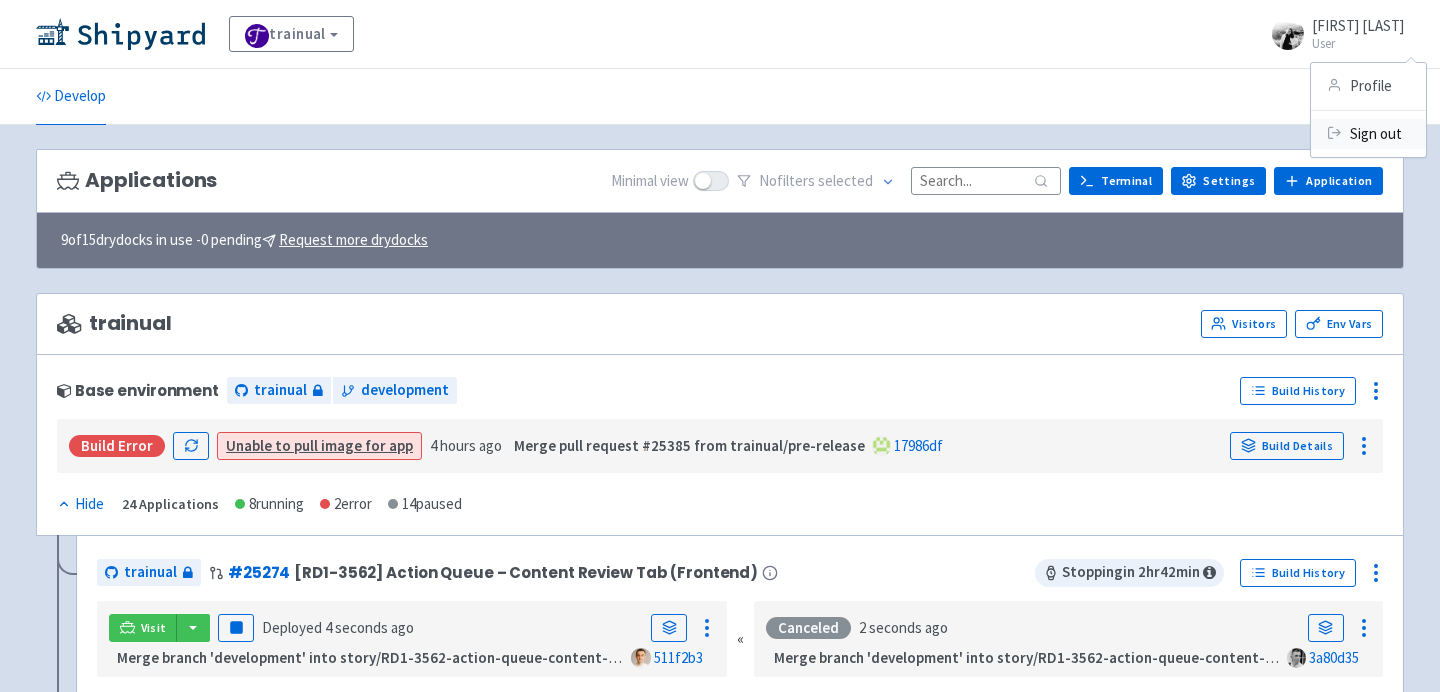 click at bounding box center [1334, 131] 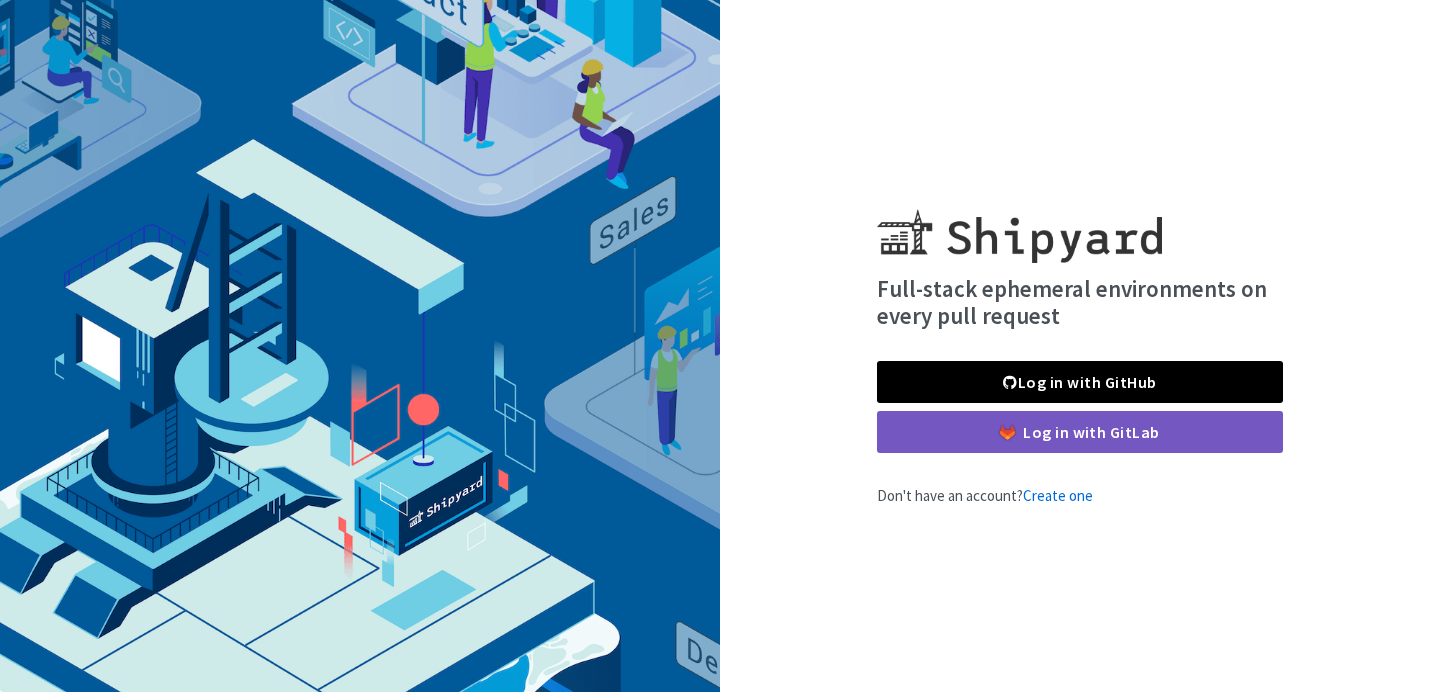 scroll, scrollTop: 0, scrollLeft: 0, axis: both 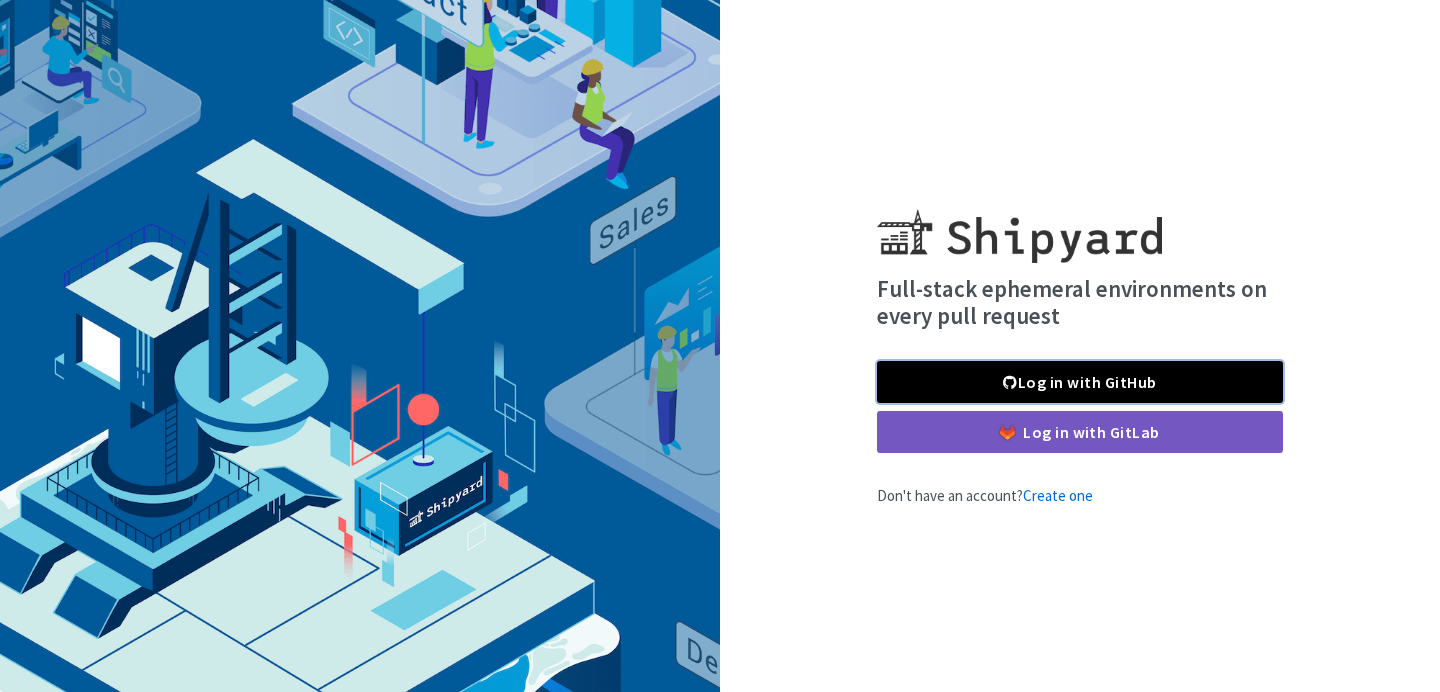 click on "Log in with
GitHub" at bounding box center [1080, 382] 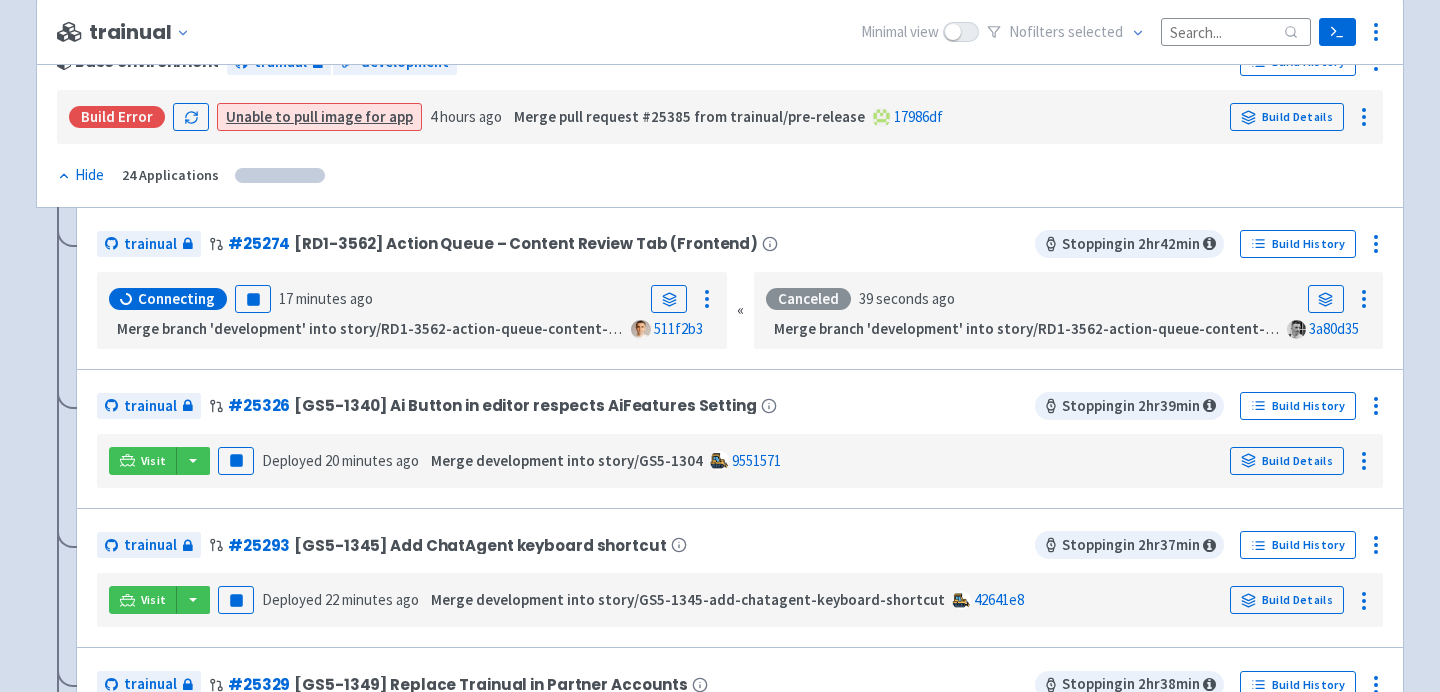 scroll, scrollTop: 335, scrollLeft: 0, axis: vertical 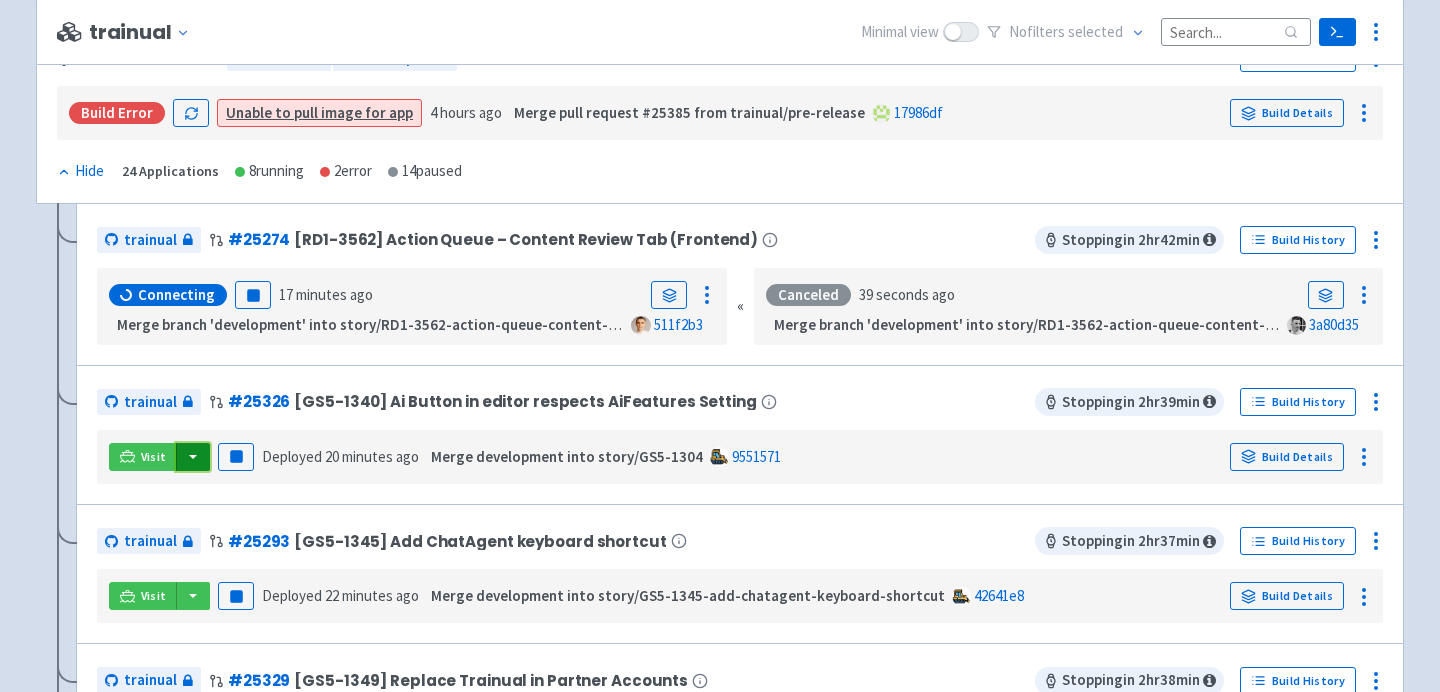 click at bounding box center [193, 457] 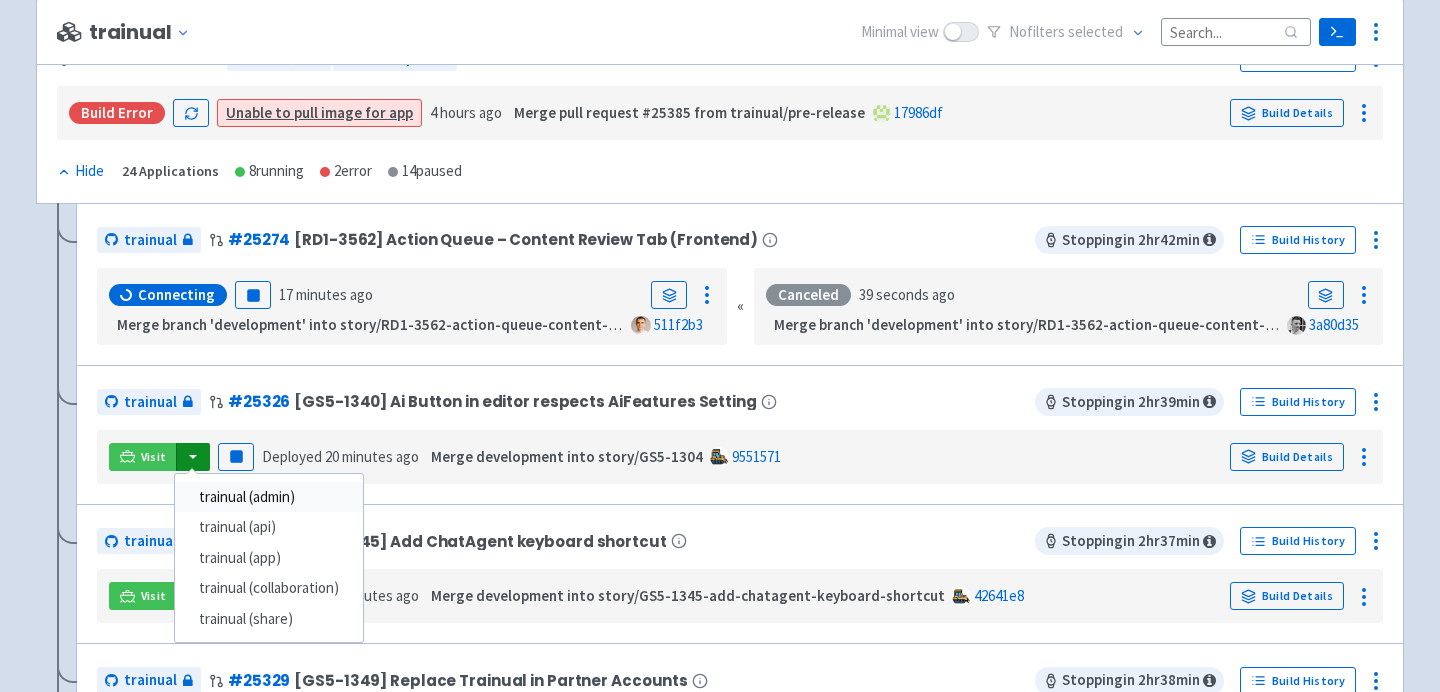 click on "trainual (admin)" at bounding box center [269, 497] 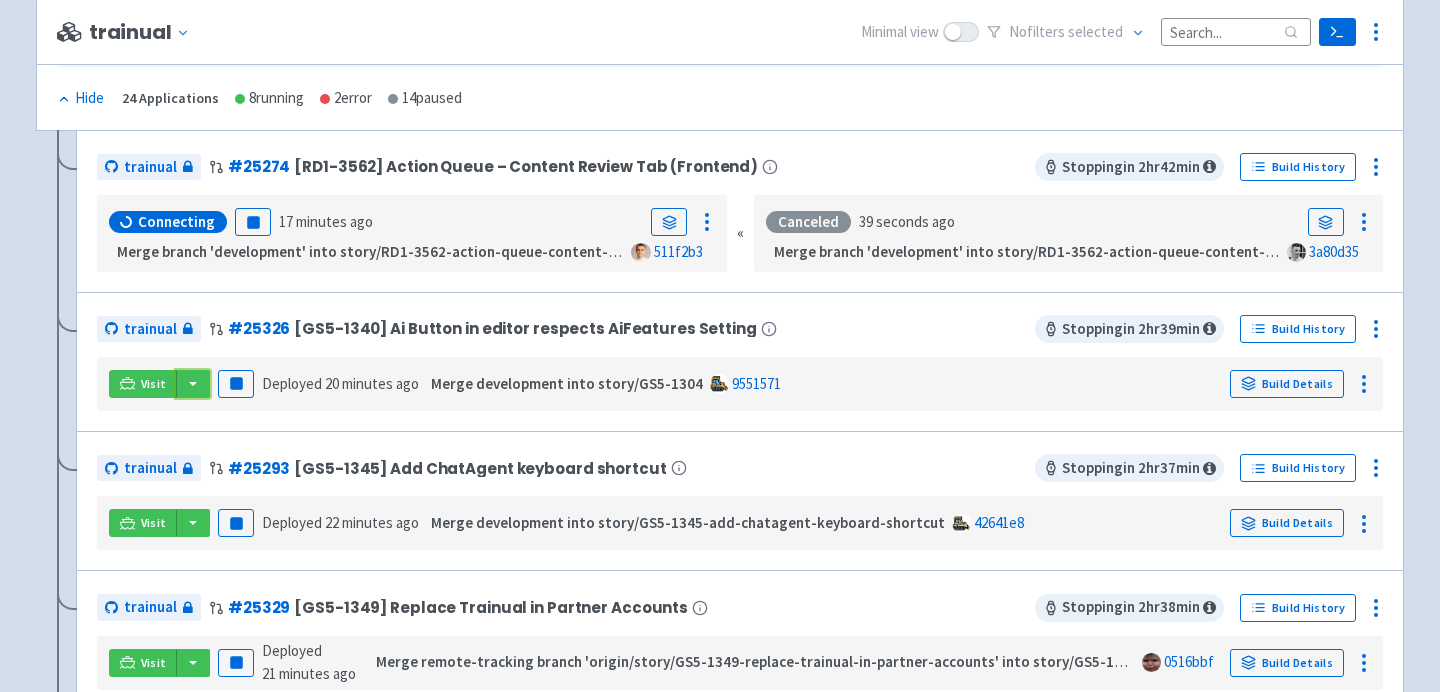 scroll, scrollTop: 410, scrollLeft: 0, axis: vertical 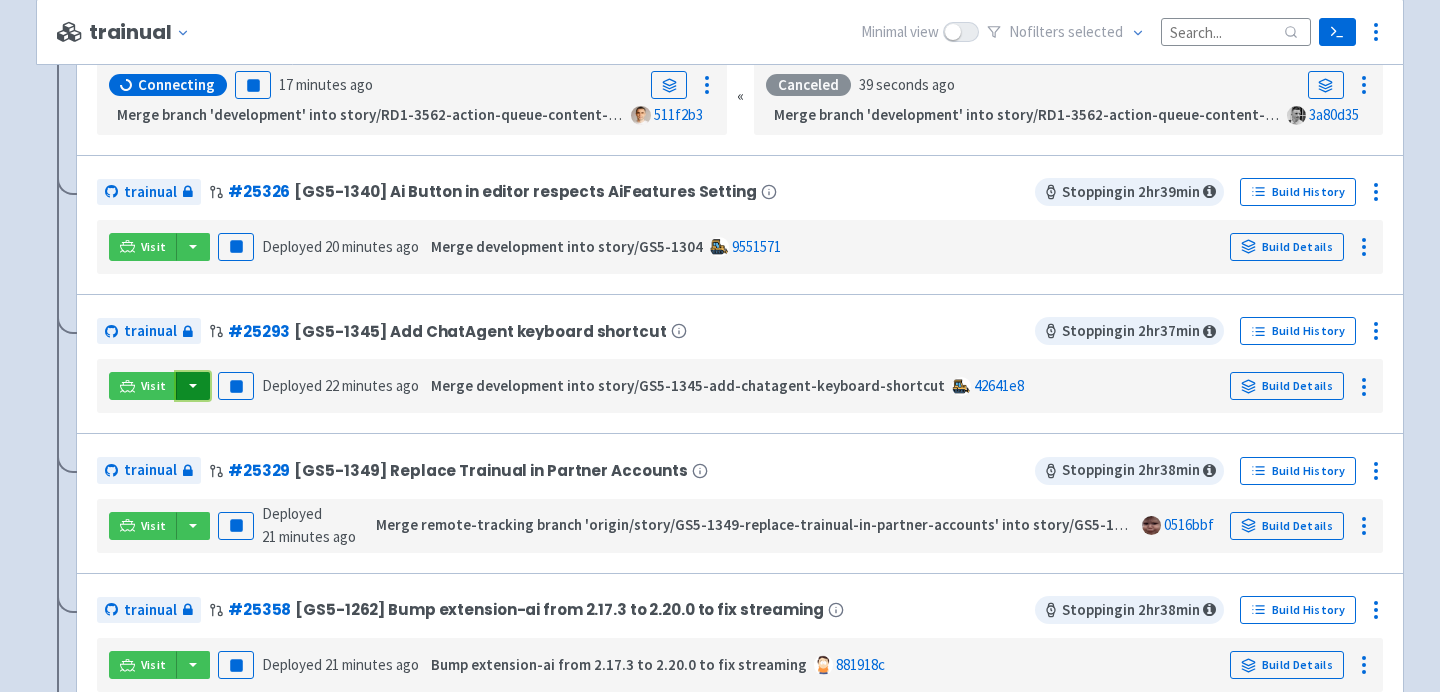 click at bounding box center [193, 386] 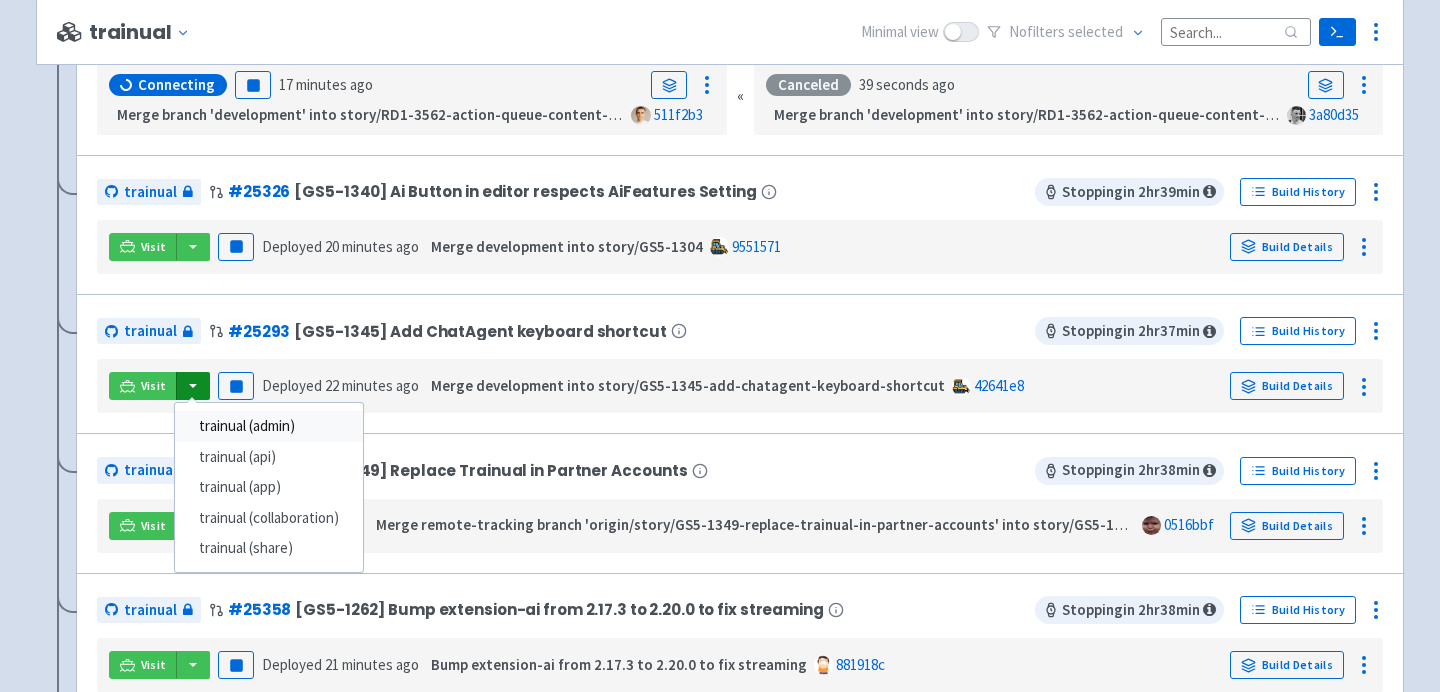 click on "trainual (admin)" at bounding box center (269, 426) 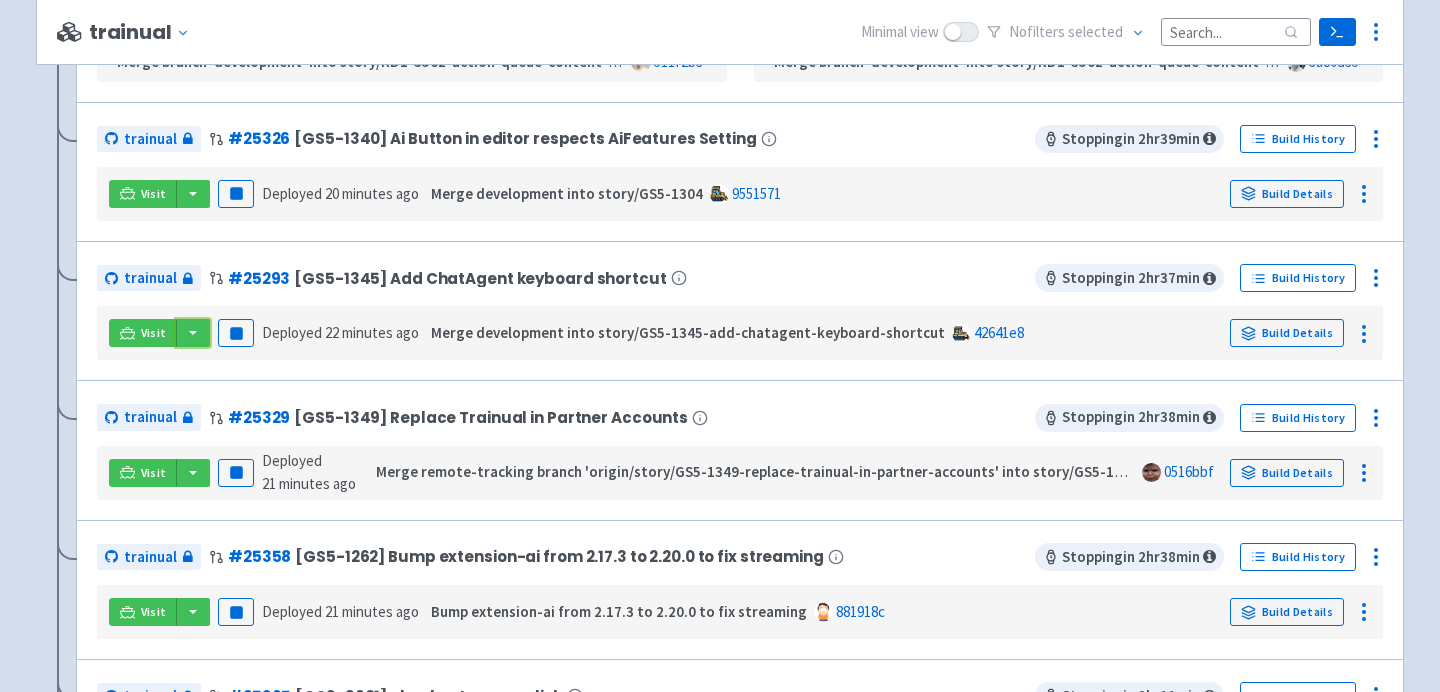 scroll, scrollTop: 604, scrollLeft: 0, axis: vertical 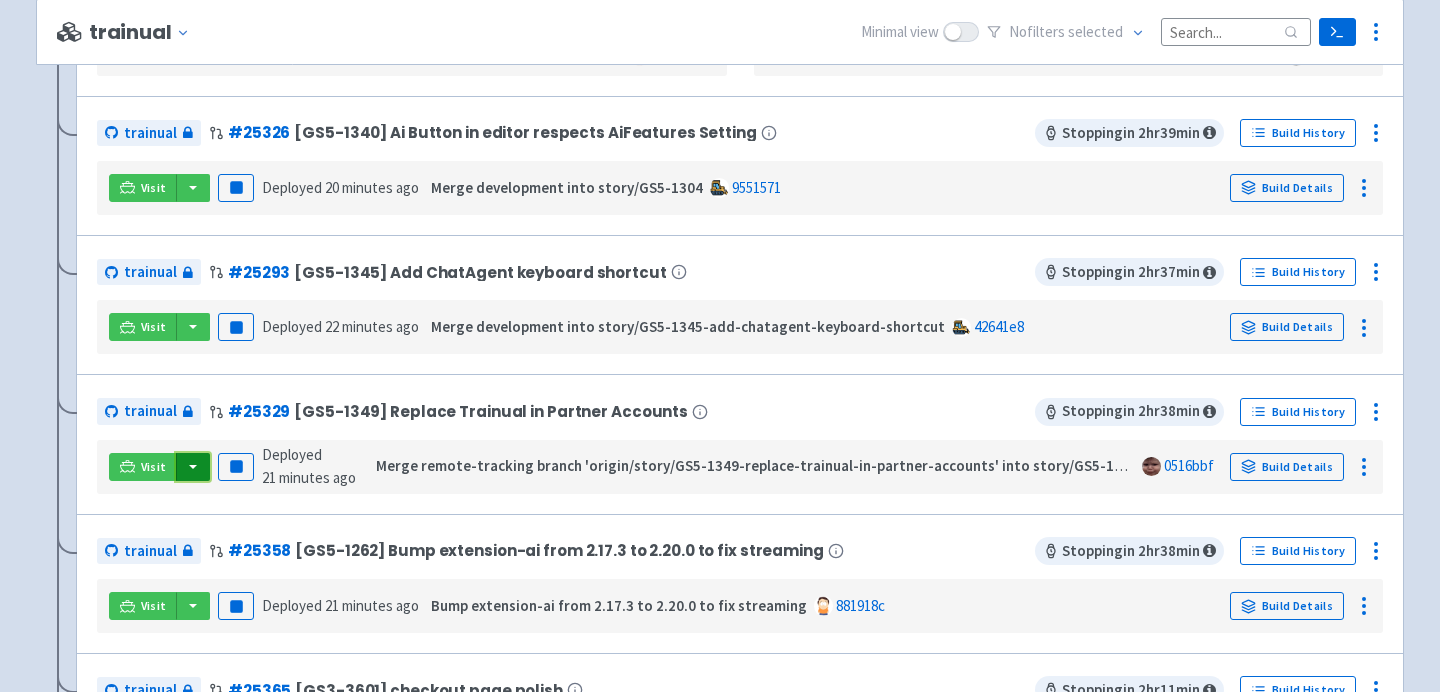 click at bounding box center (193, 467) 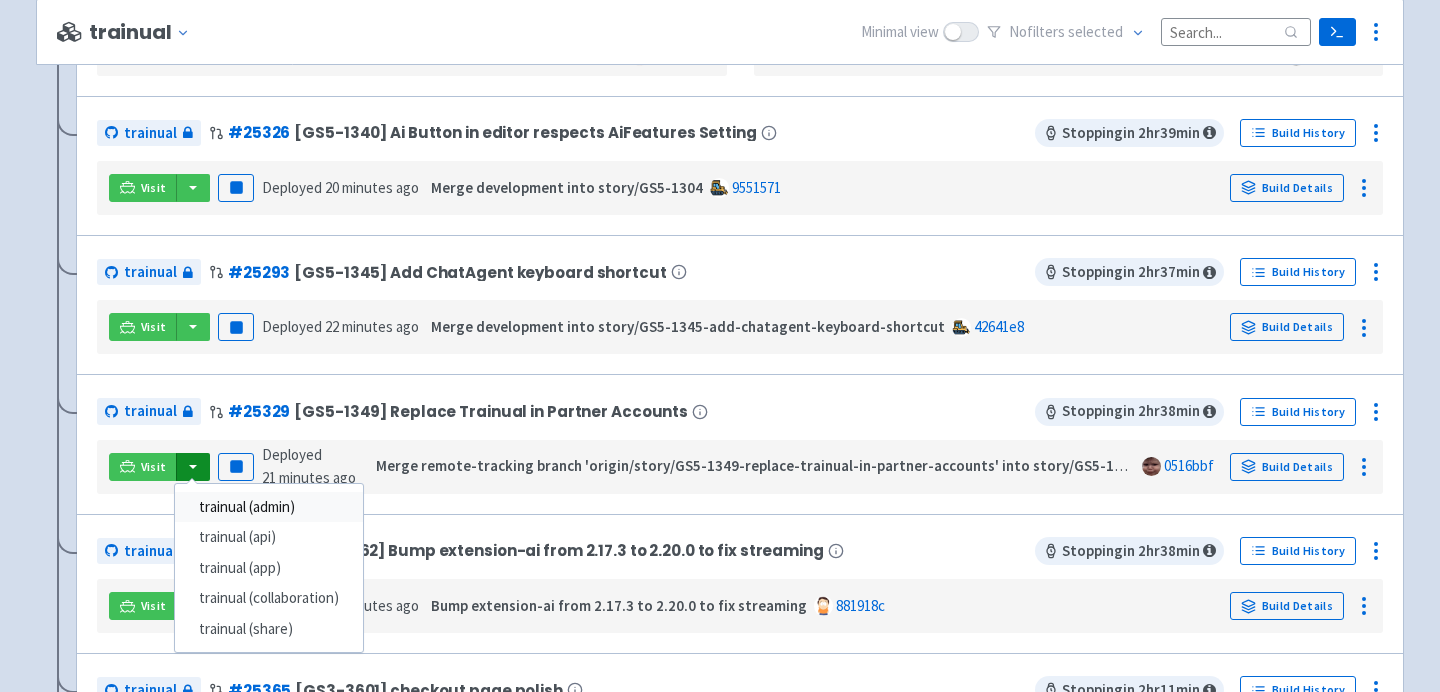 click on "trainual (admin)" at bounding box center [269, 507] 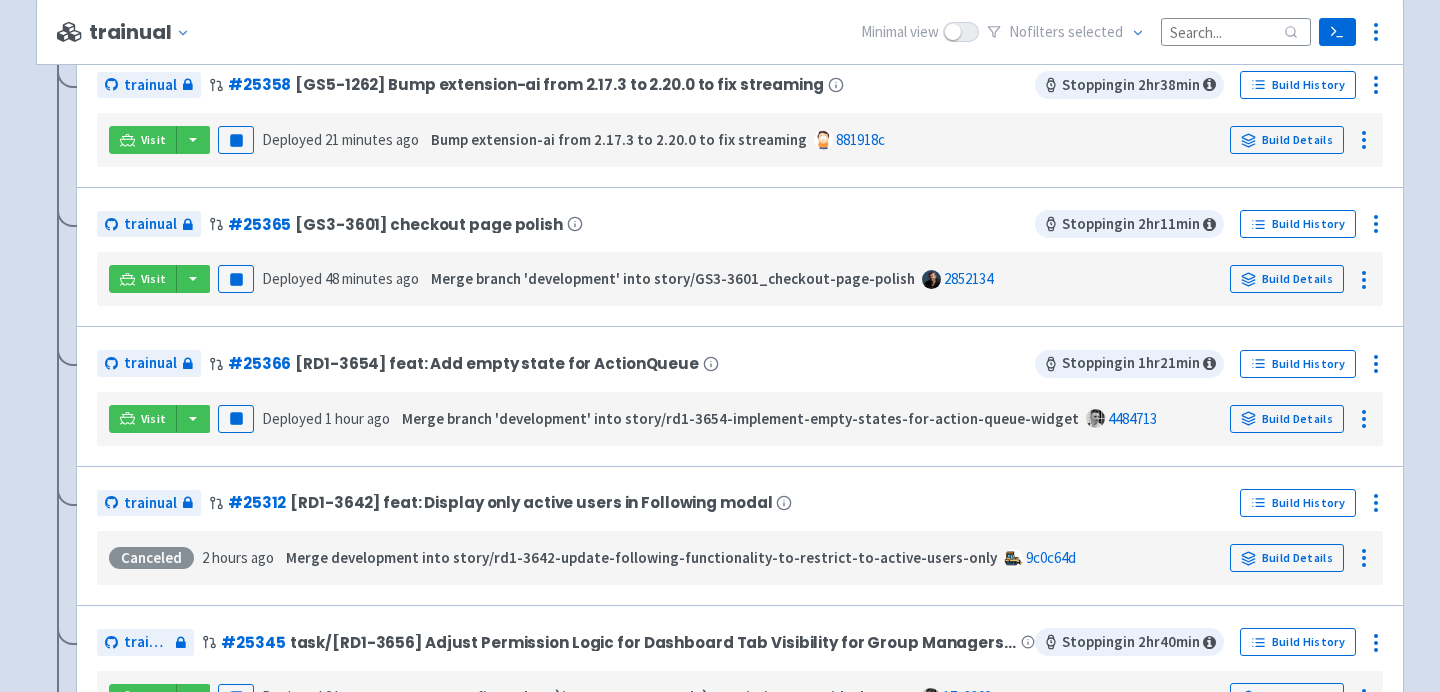 scroll, scrollTop: 1071, scrollLeft: 0, axis: vertical 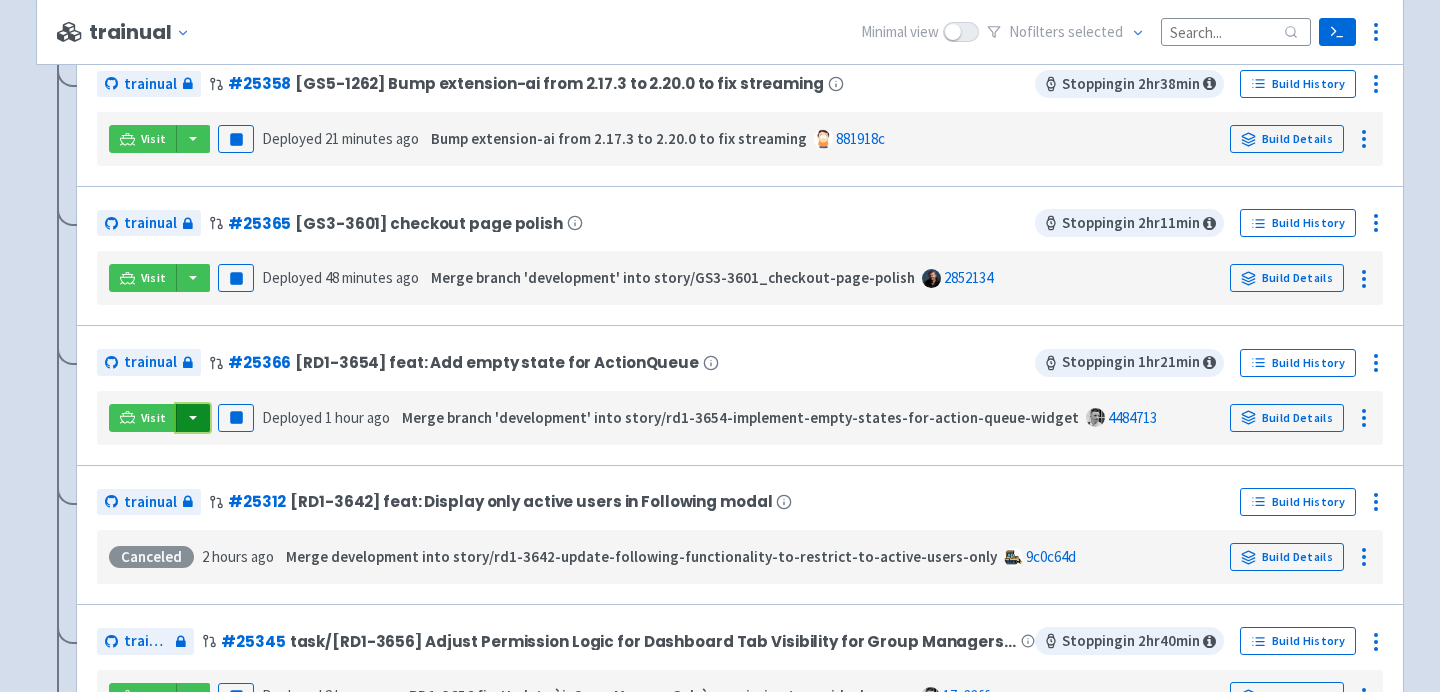 click at bounding box center (193, 418) 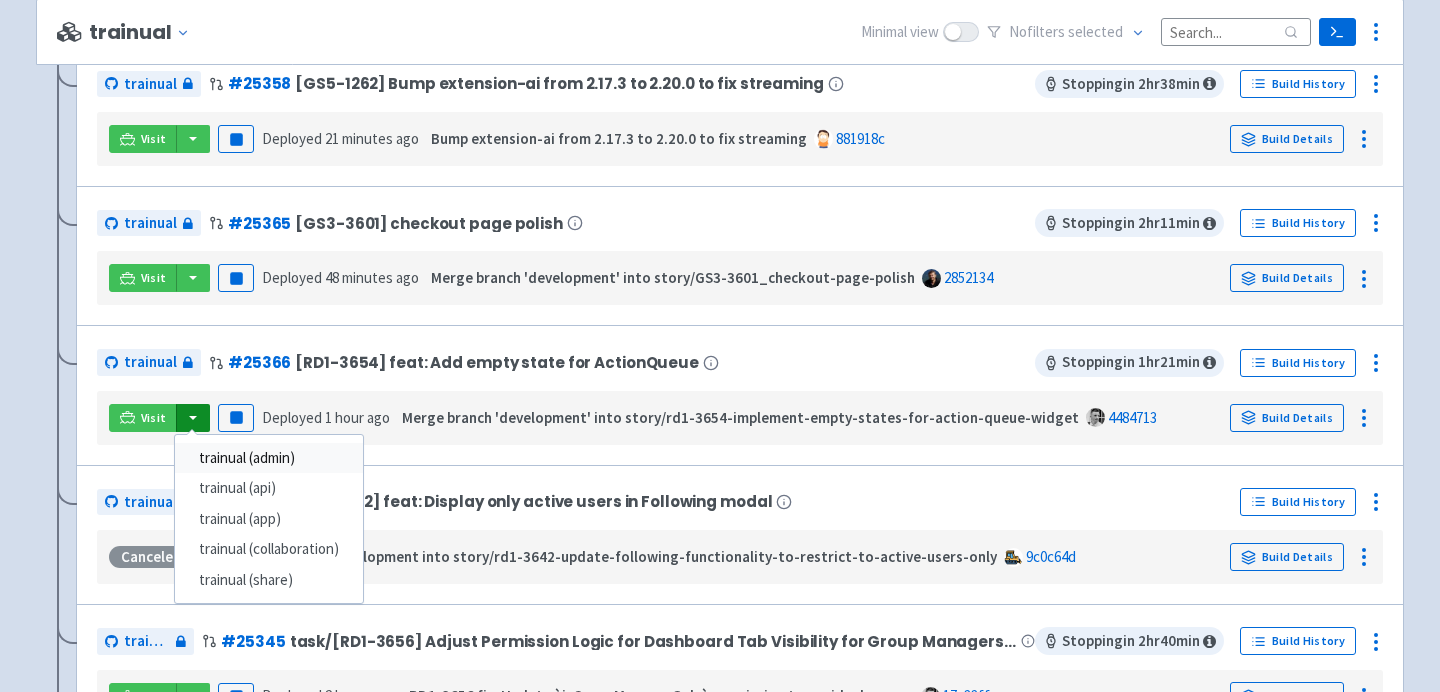 click on "trainual (admin)" at bounding box center (269, 458) 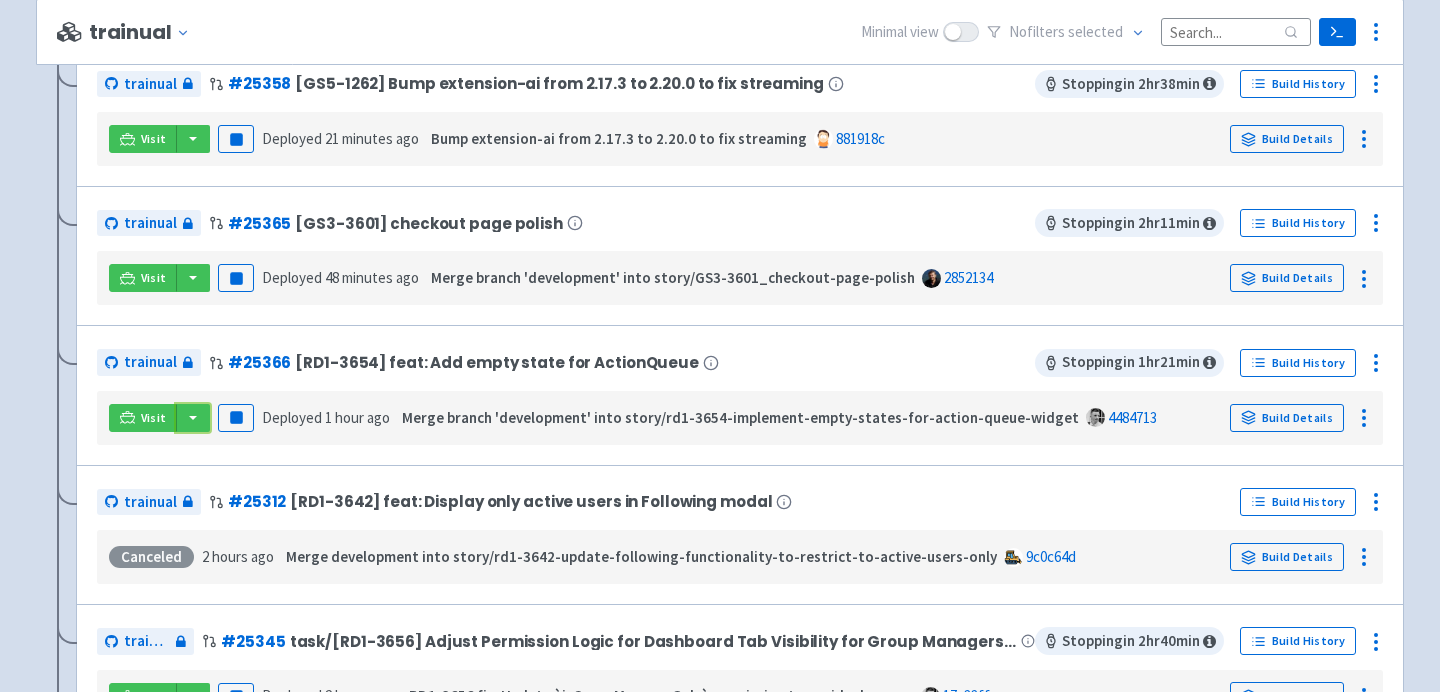 scroll, scrollTop: 0, scrollLeft: 0, axis: both 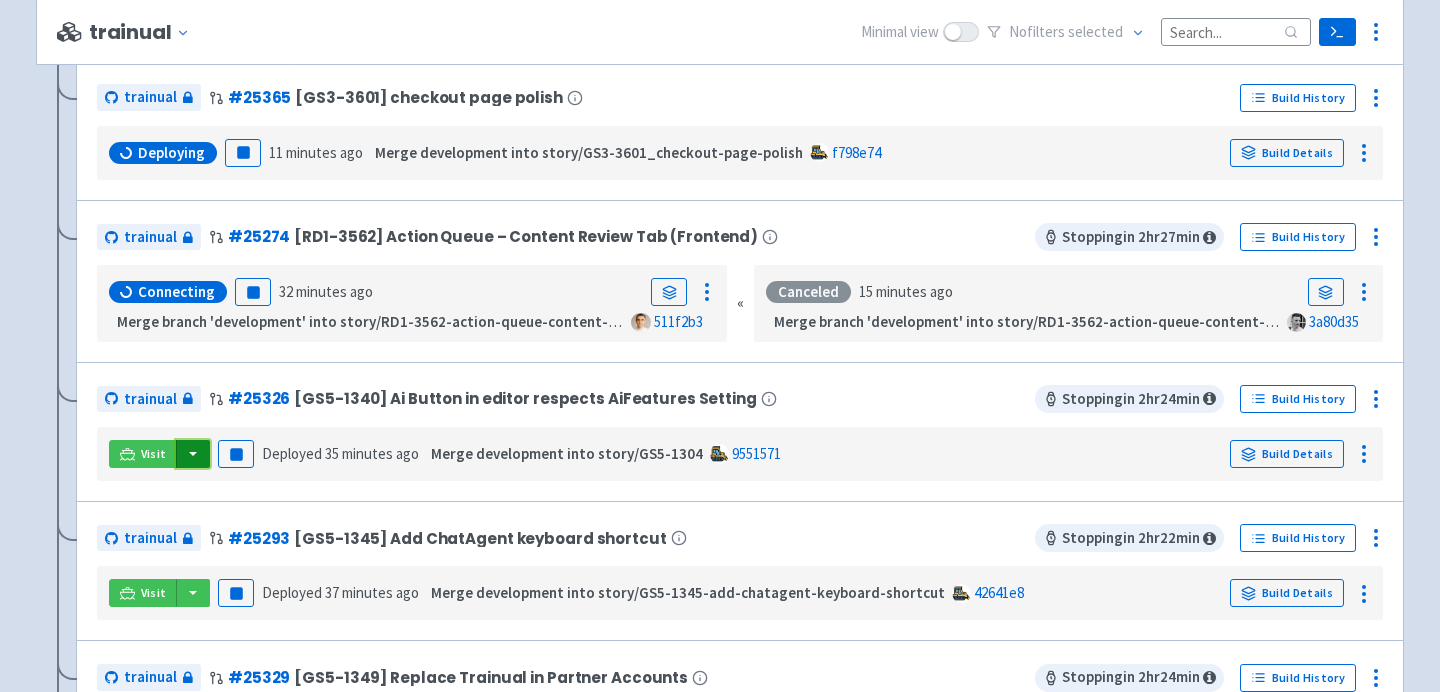 click at bounding box center [193, 454] 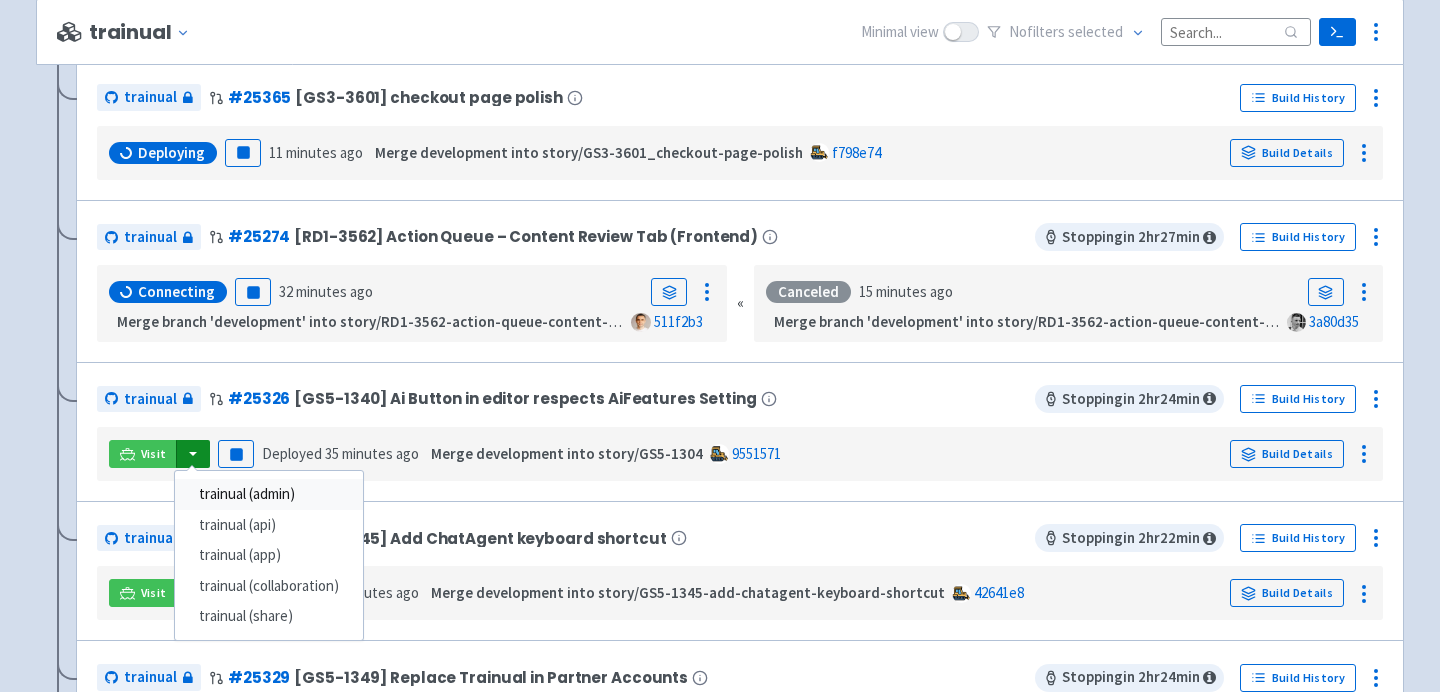 click on "trainual (admin)" at bounding box center (269, 494) 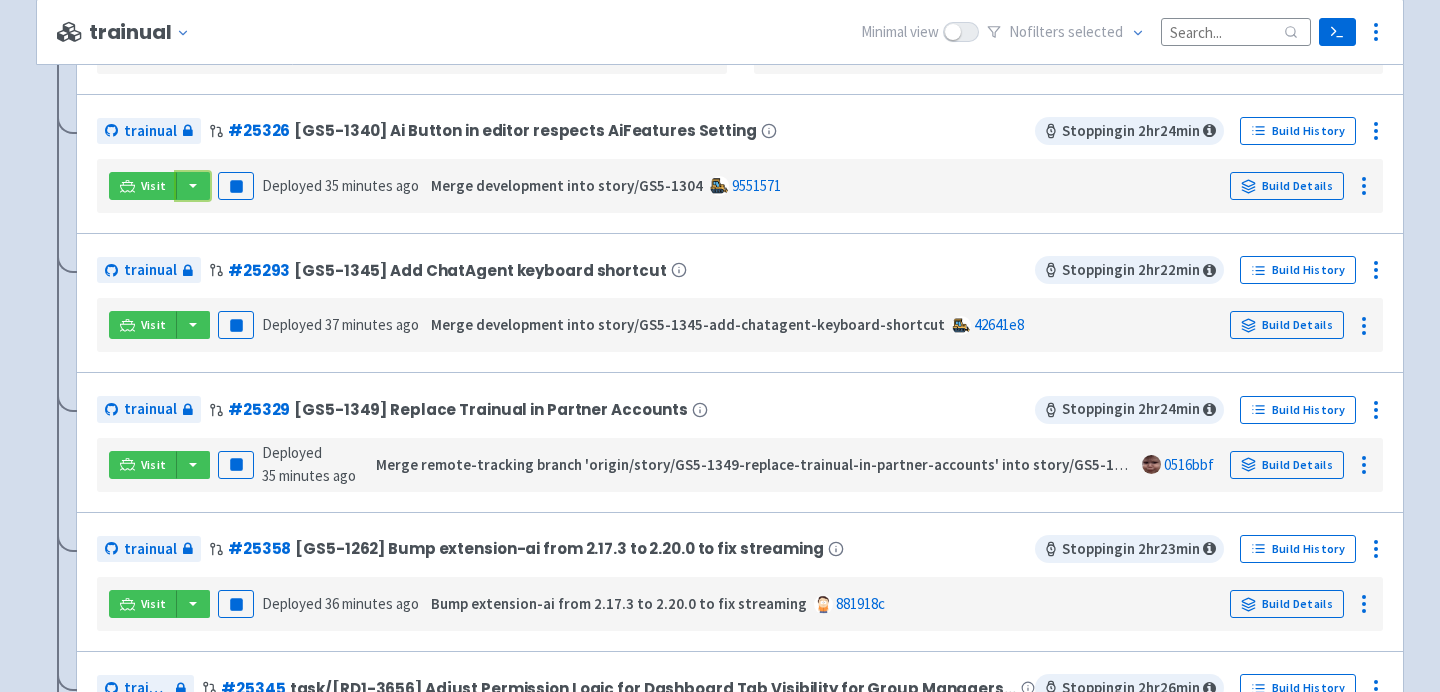 scroll, scrollTop: 1045, scrollLeft: 0, axis: vertical 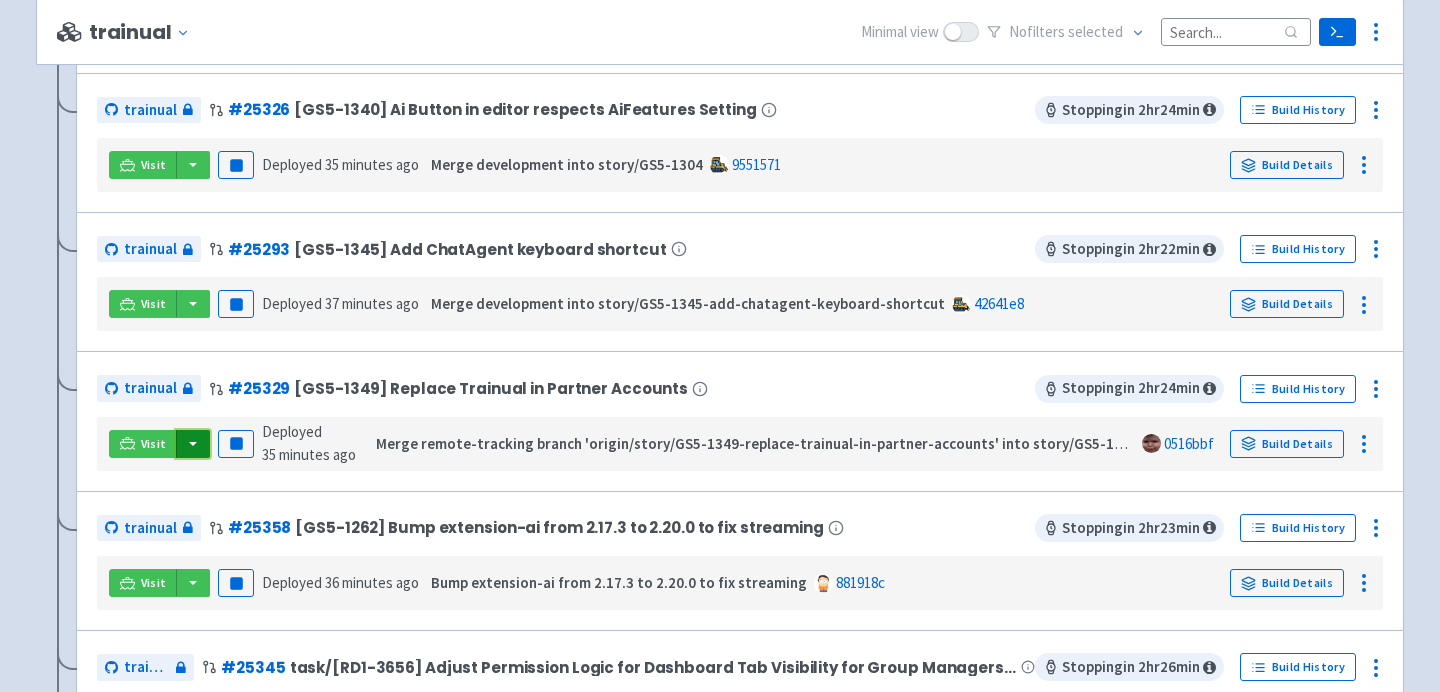 click at bounding box center (193, 444) 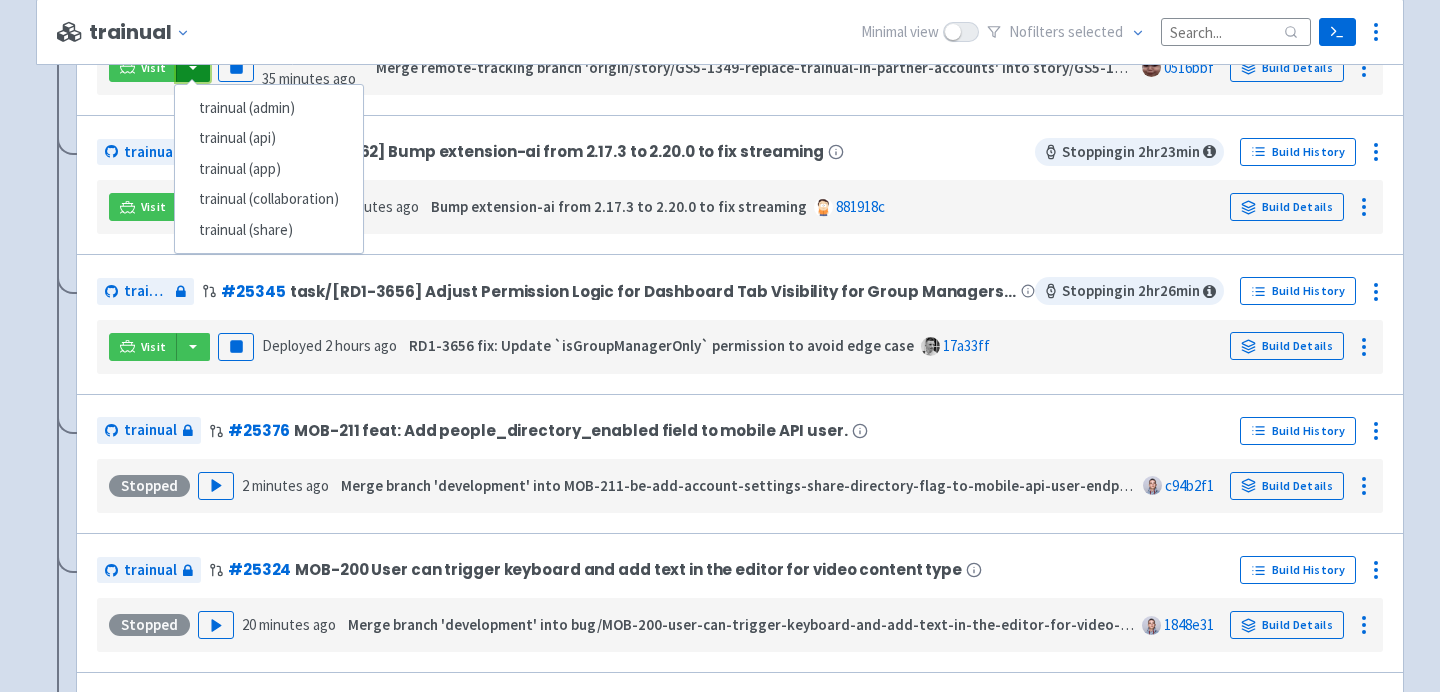 scroll, scrollTop: 1427, scrollLeft: 0, axis: vertical 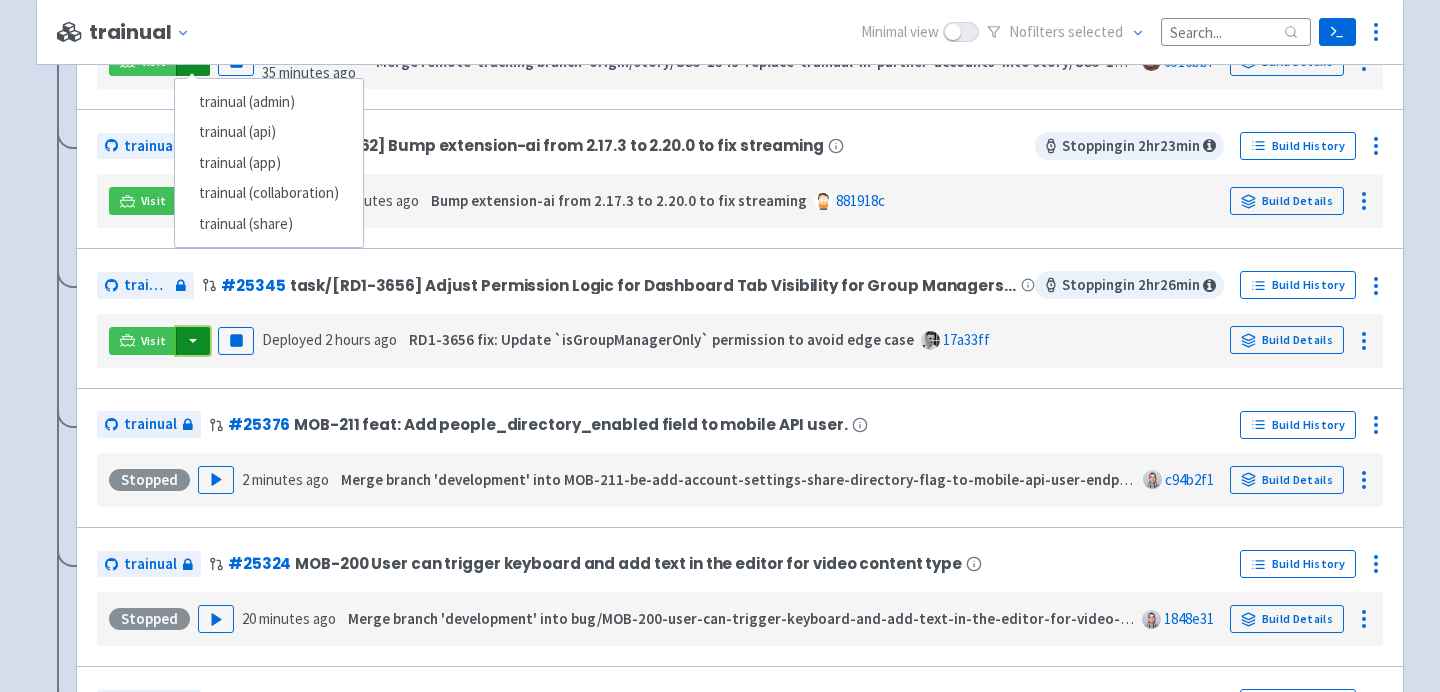 click at bounding box center [193, 341] 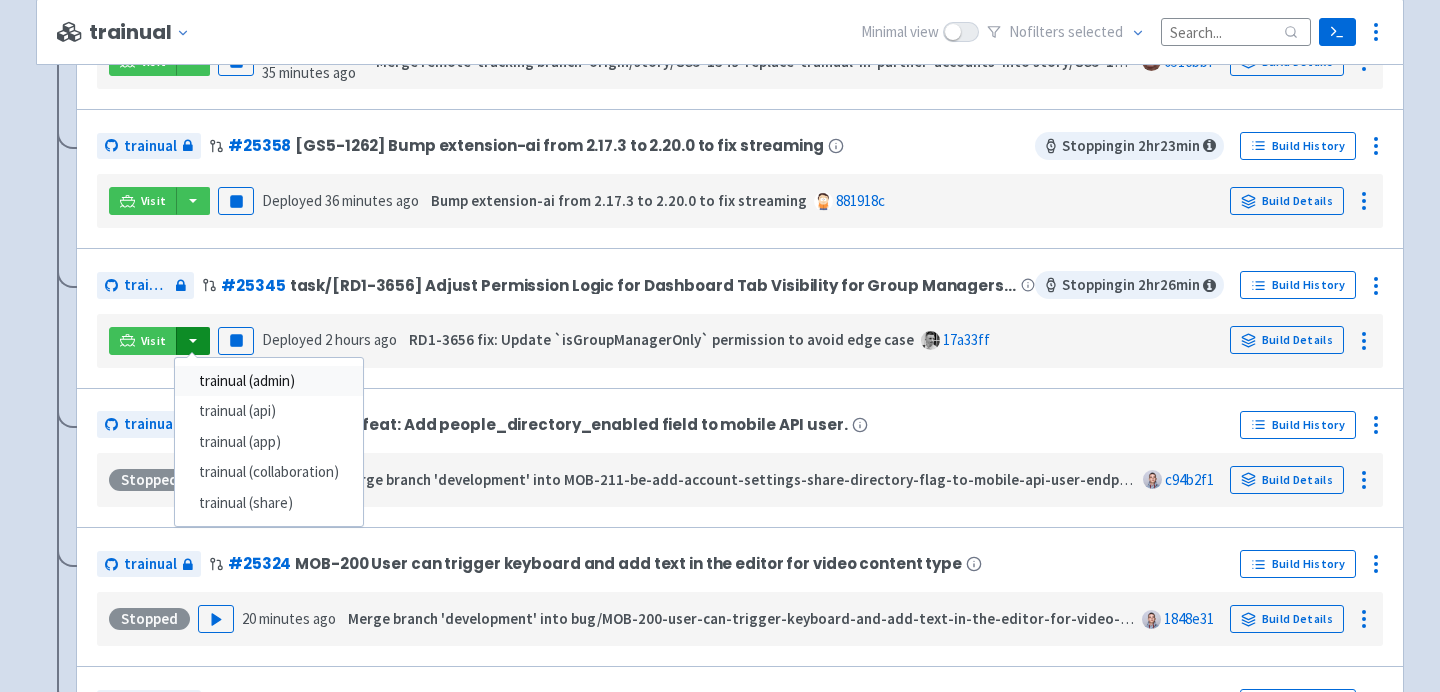 click on "trainual (admin)" at bounding box center (269, 381) 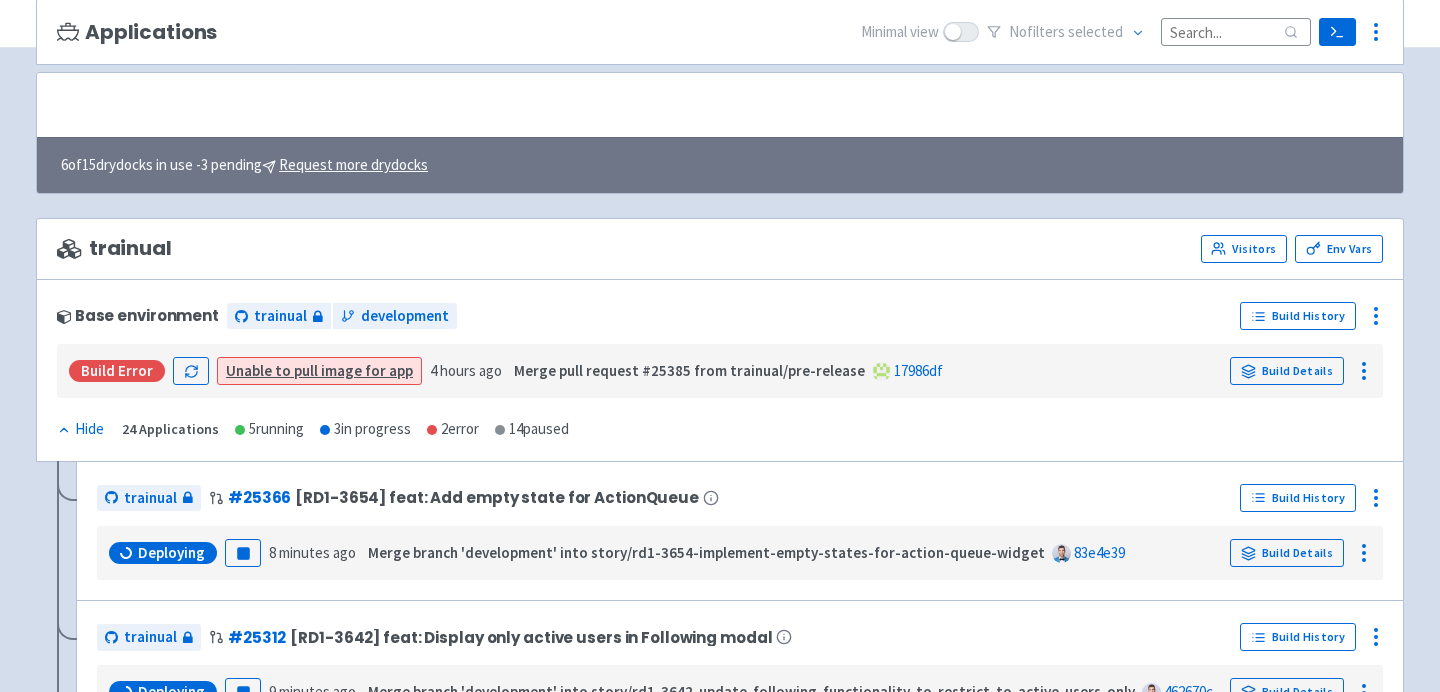 scroll, scrollTop: 0, scrollLeft: 0, axis: both 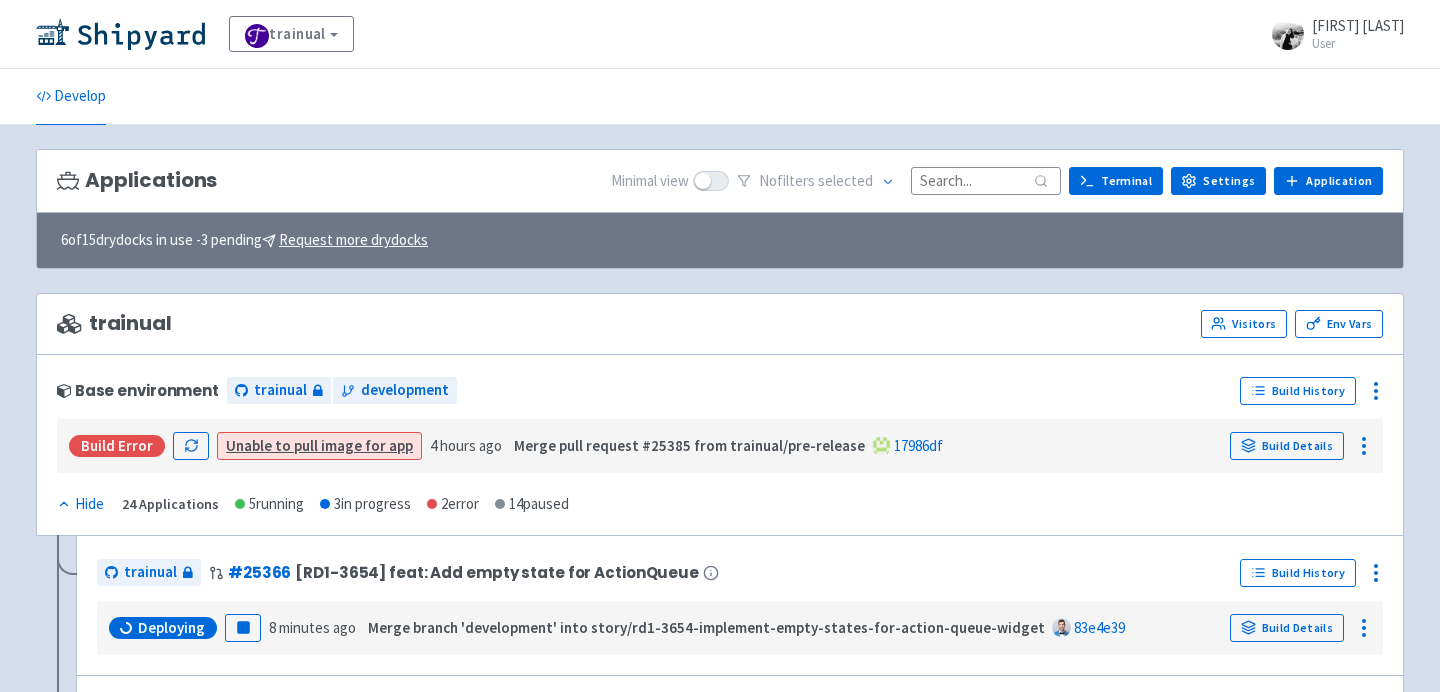 click on "User" at bounding box center [1358, 43] 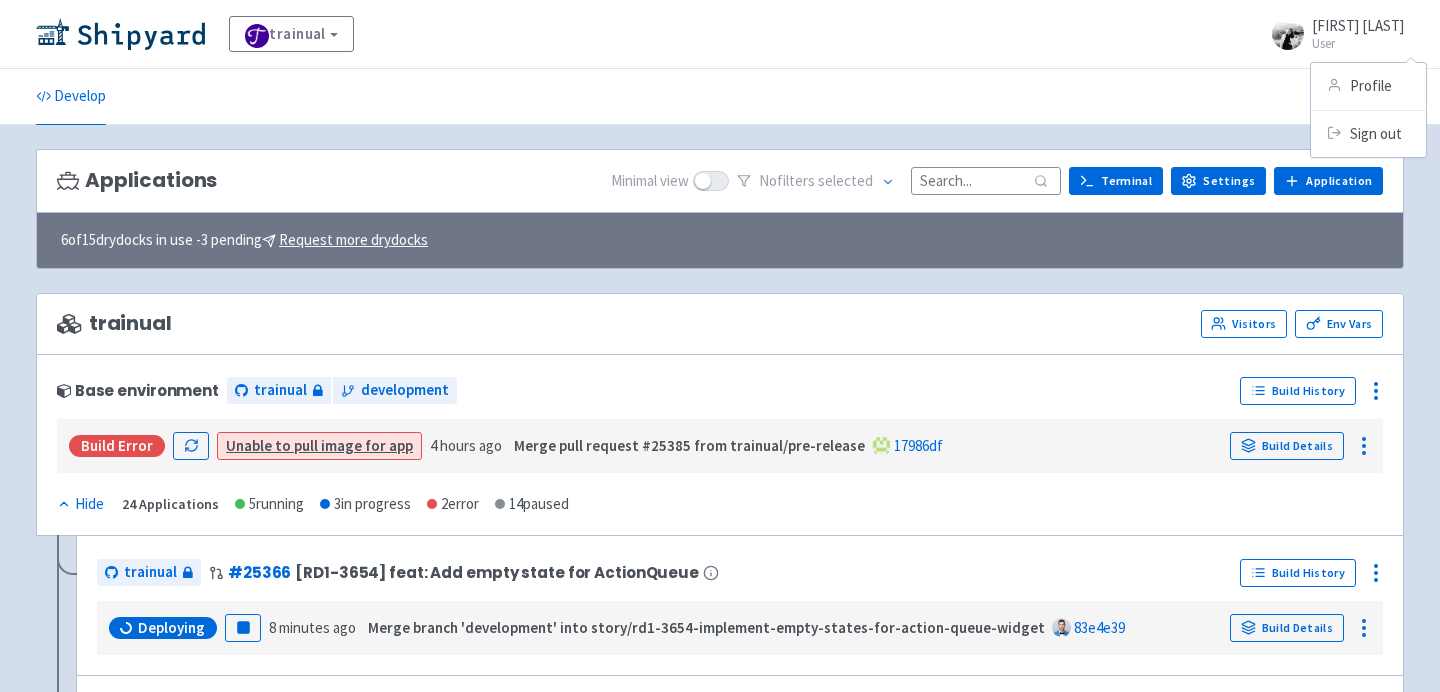 click on "Profile
Sign out" at bounding box center (1368, 110) 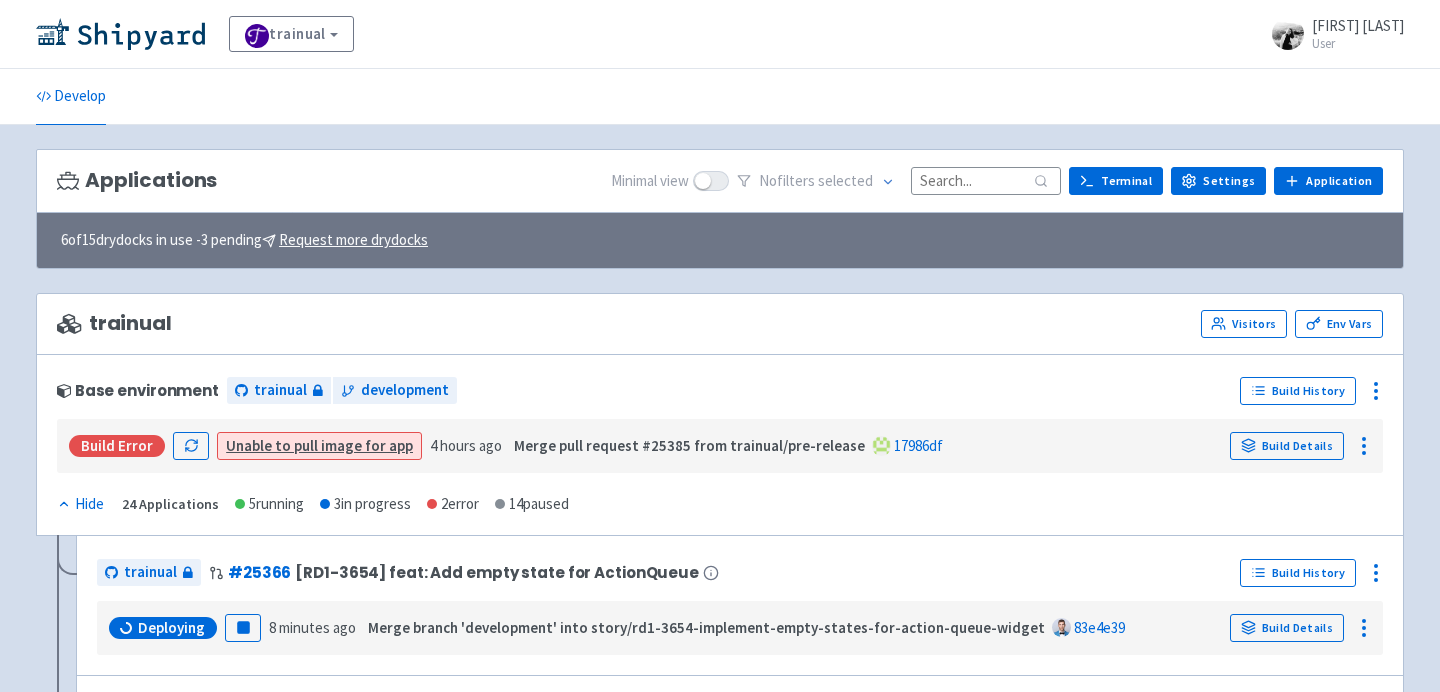 click on "trainual
View Organizations
VictoriaPrykhodko
User
Profile
Sign out" at bounding box center [720, 34] 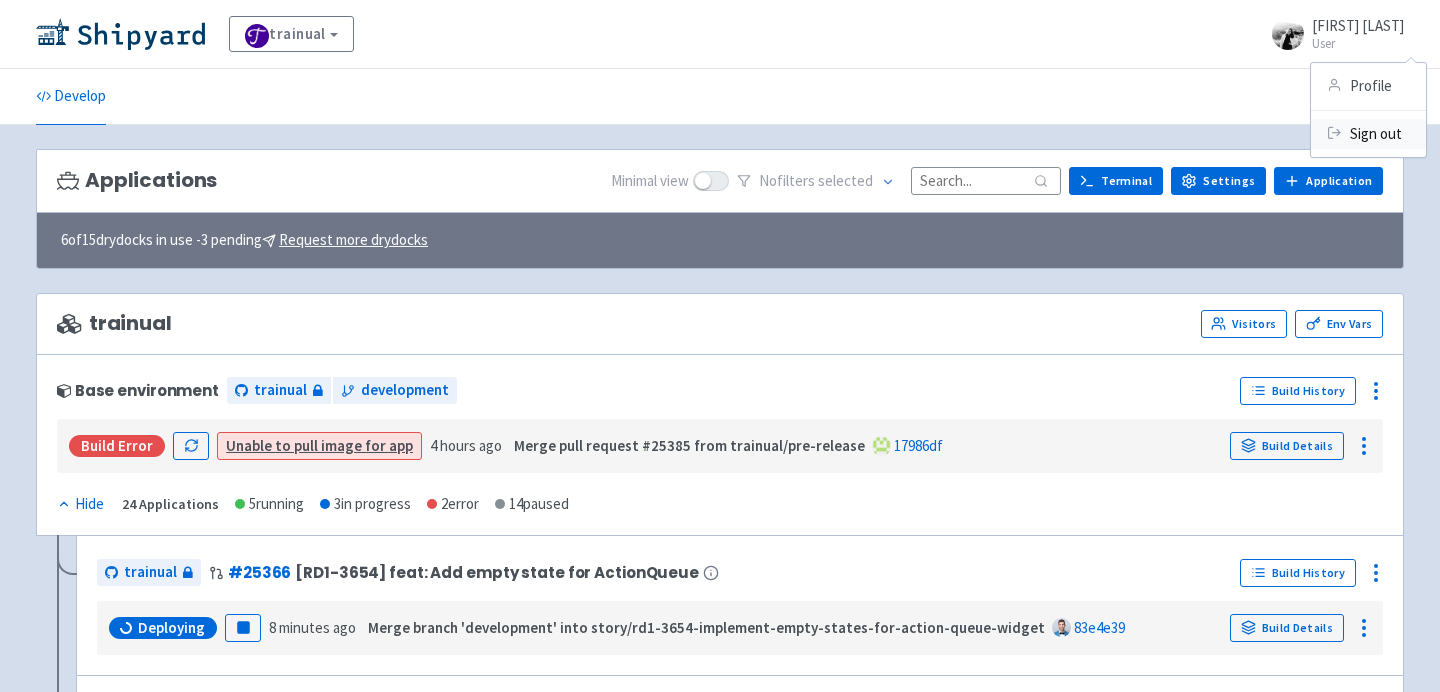 click at bounding box center (1334, 131) 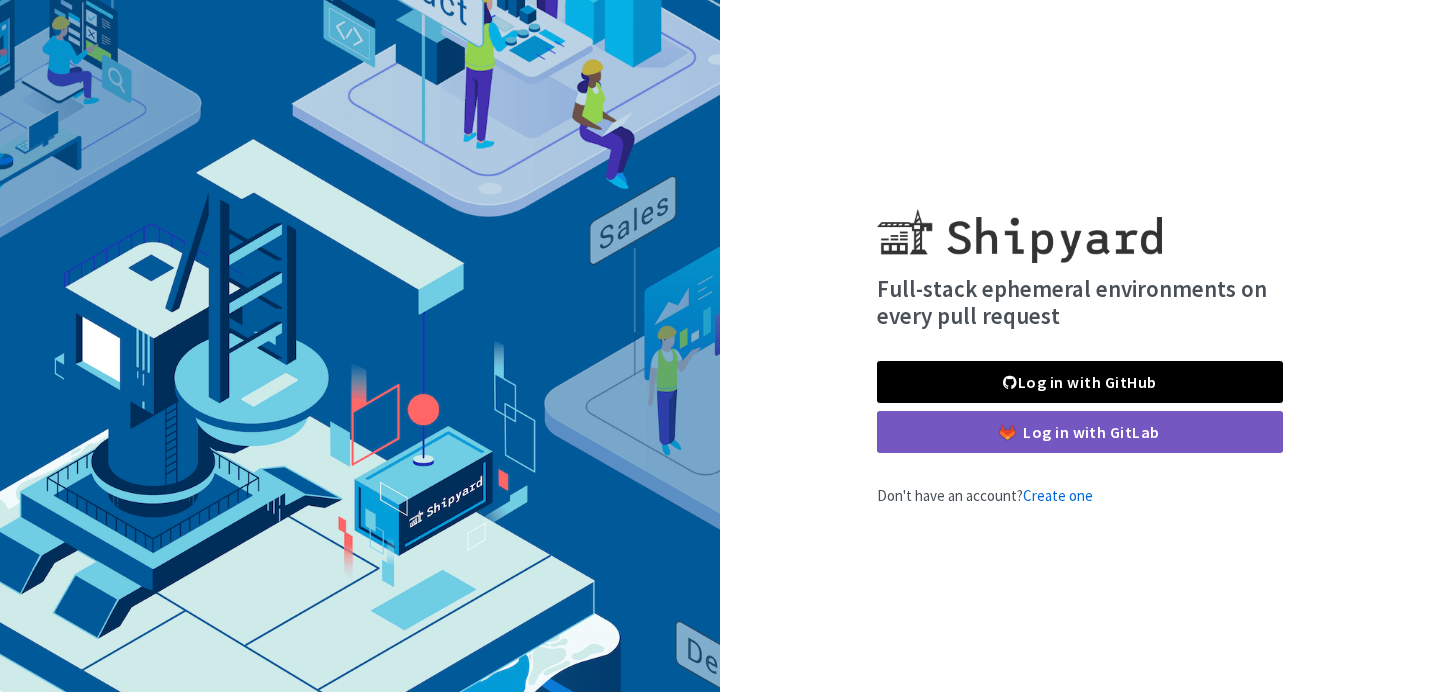 scroll, scrollTop: 0, scrollLeft: 0, axis: both 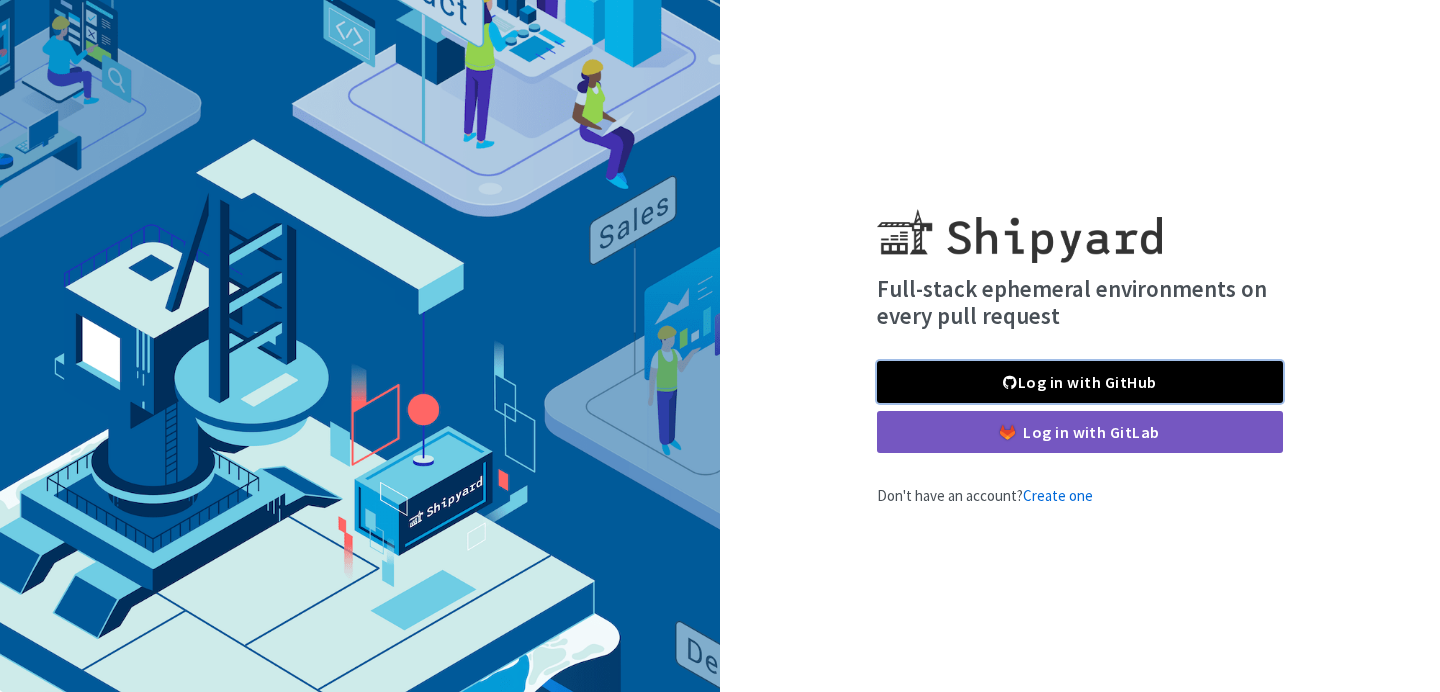 click on "Log in with
GitHub" at bounding box center [1080, 382] 